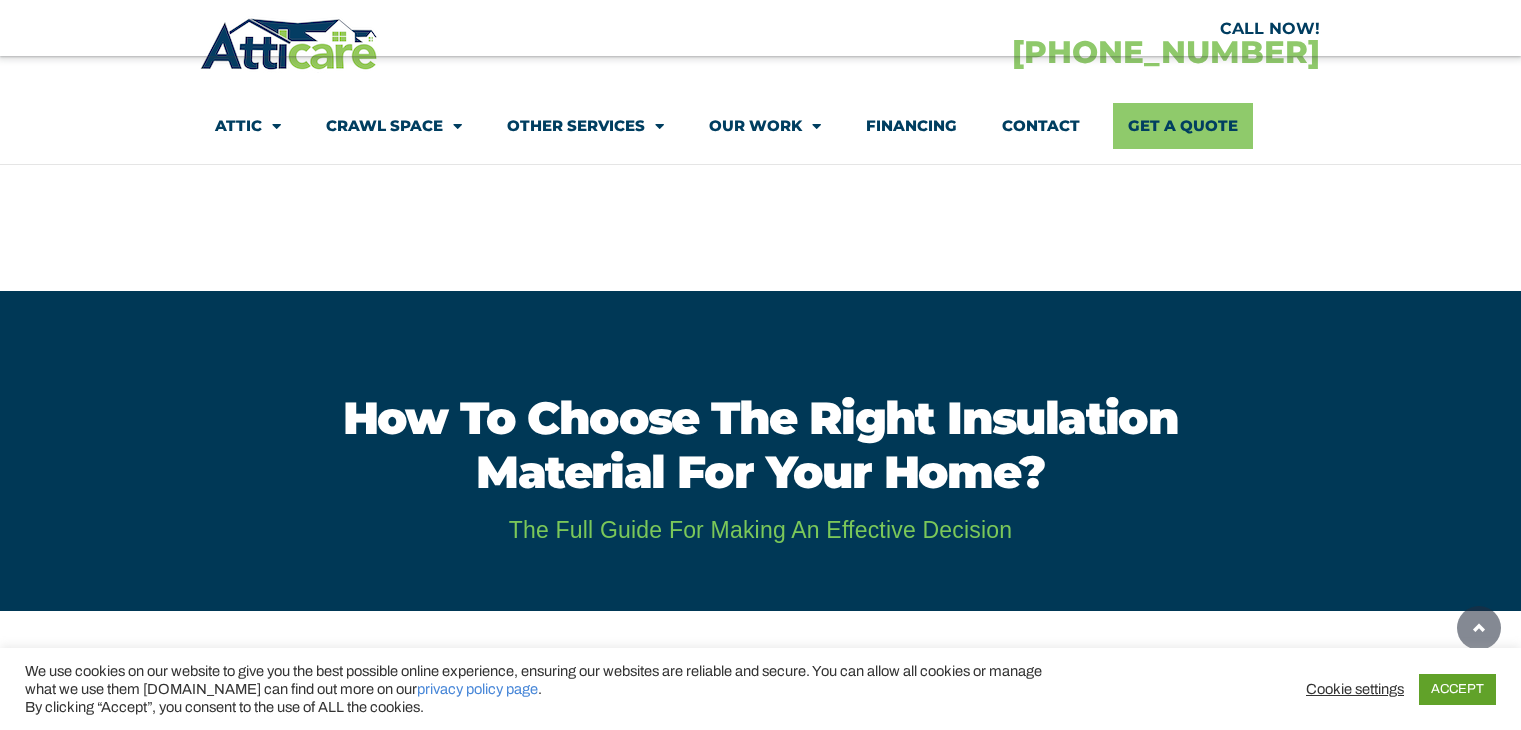scroll, scrollTop: 9204, scrollLeft: 0, axis: vertical 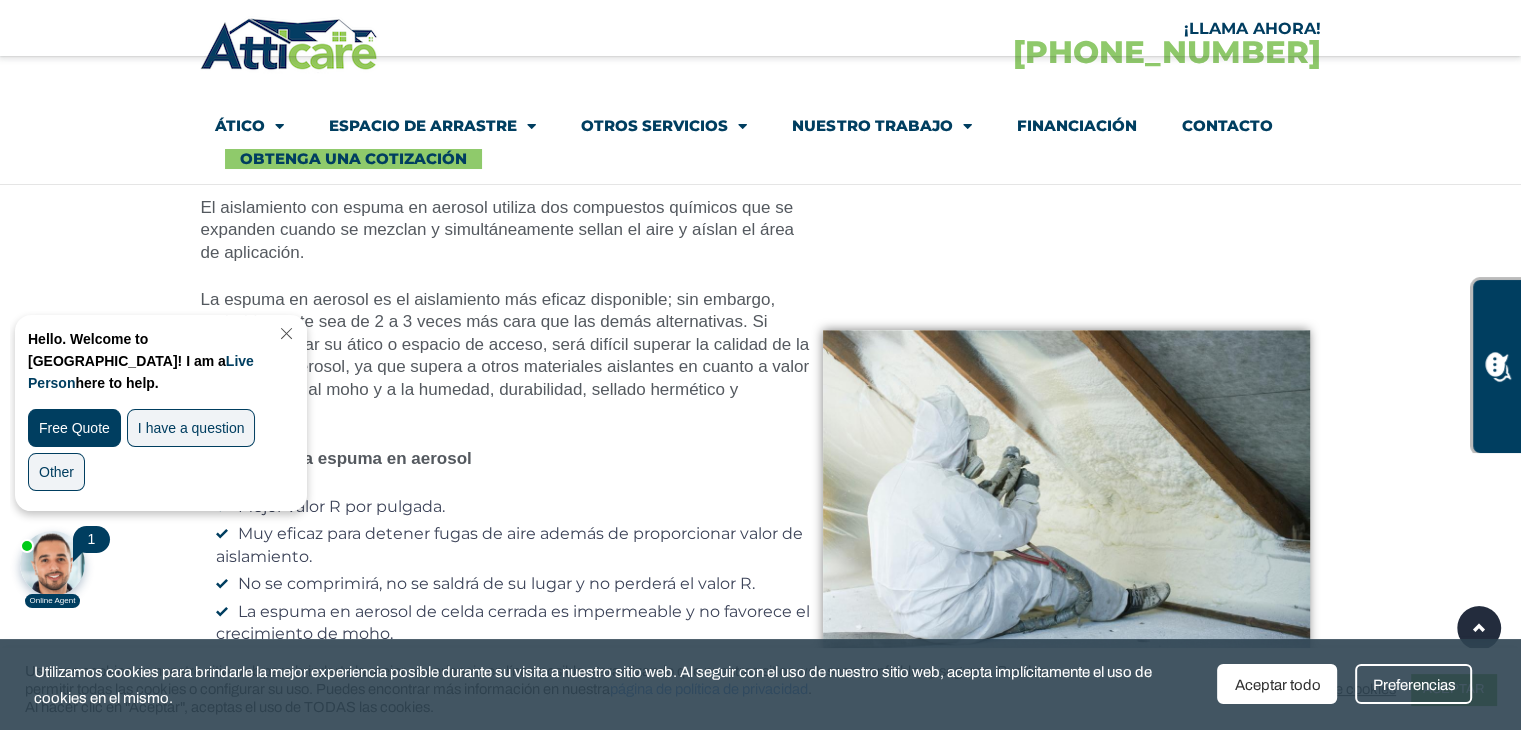 click at bounding box center (284, 333) 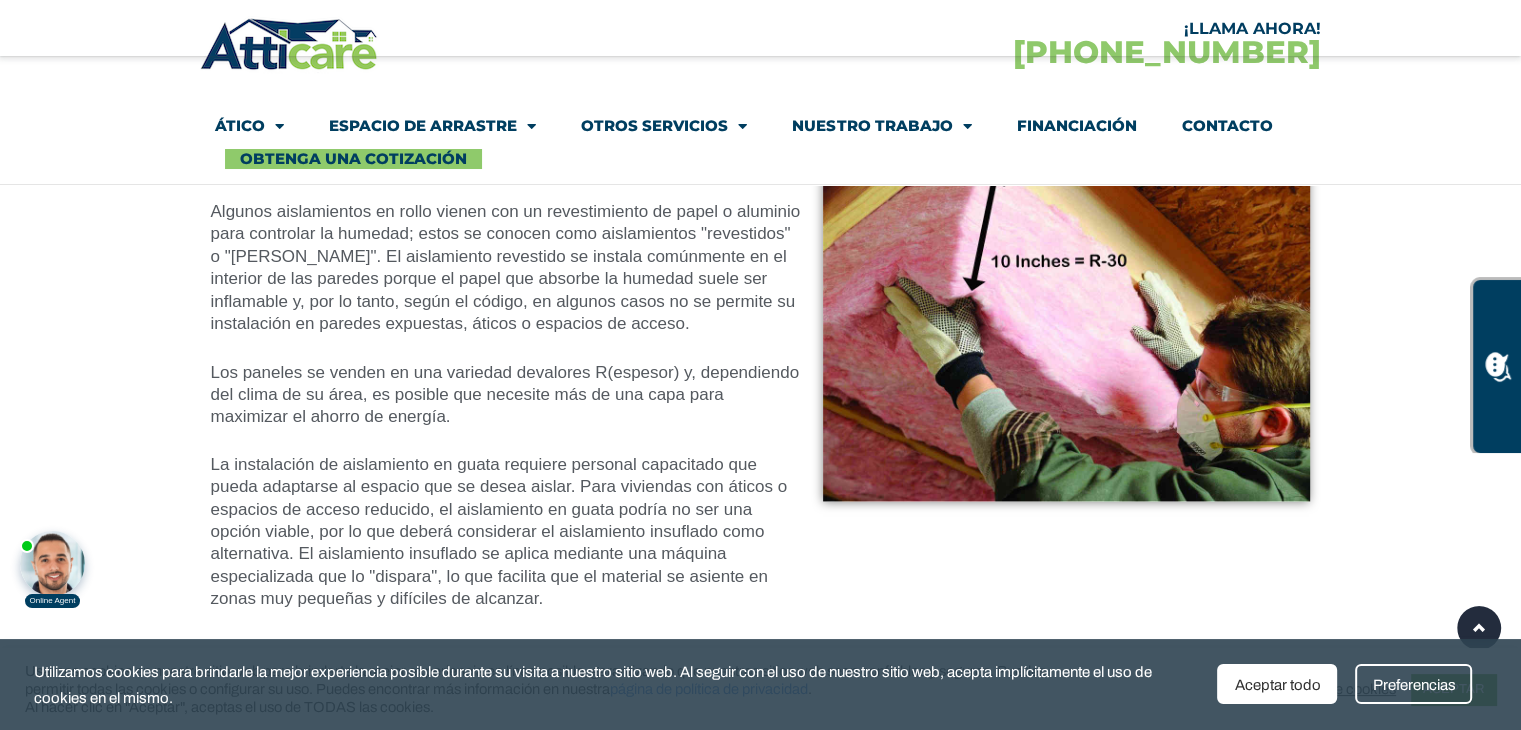 scroll, scrollTop: 3429, scrollLeft: 0, axis: vertical 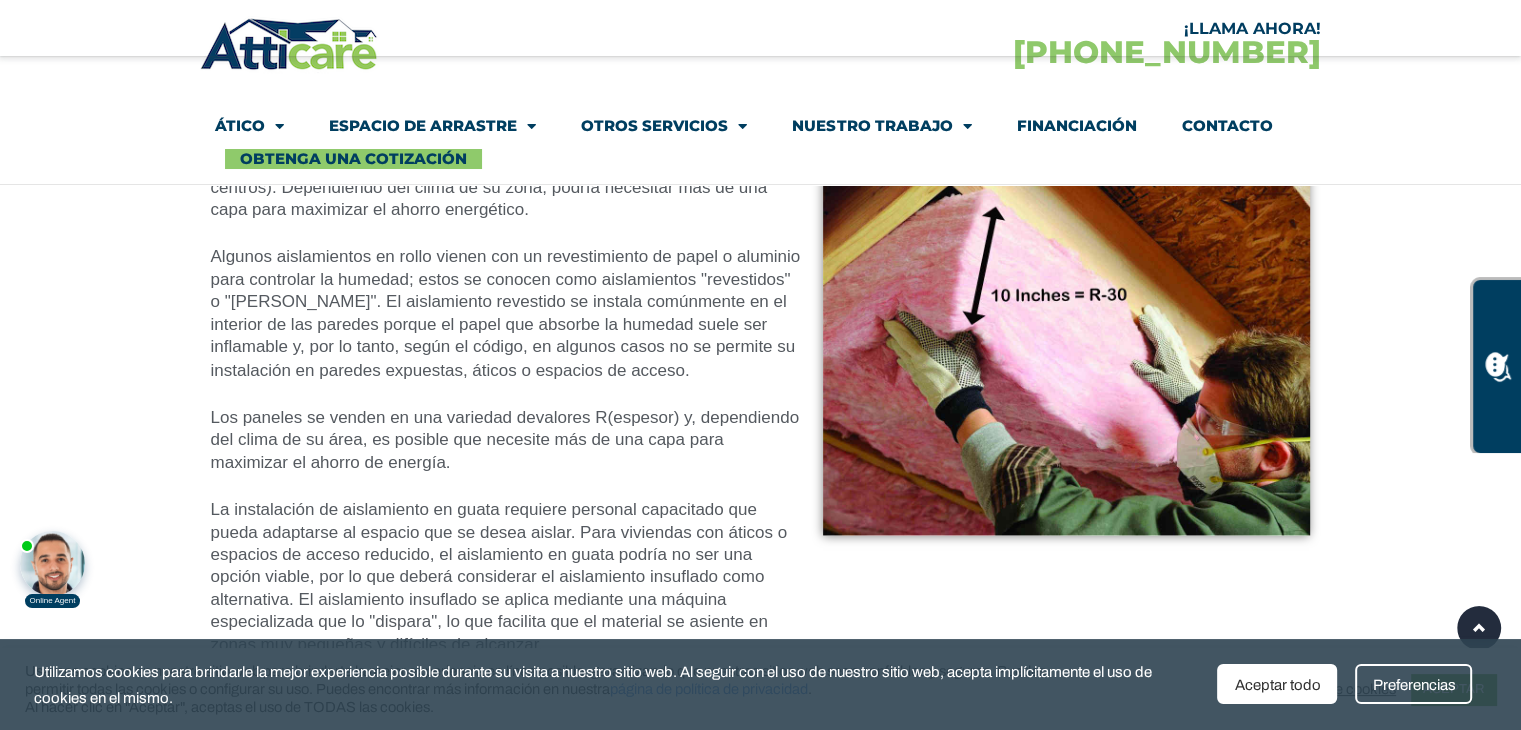 click on "Ático
Limpieza del ático
A prueba de roedores
Sellado de aire
Aislamiento
Ventilador para toda la casa
Reparación y reemplazo de conductos de aire
Instalación [PERSON_NAME] radiante
Espacio de arrastre
Limpieza de espacios de acceso
A prueba de roedores
Sellado de aire
Aislamiento
Reparación y reemplazo de conductos de aire
Instalación [PERSON_NAME] de vapor
Otros servicios
Climatización
Techumbre
Energía solar
Reemplazo de ventanas
Proyectos" at bounding box center [760, 136] 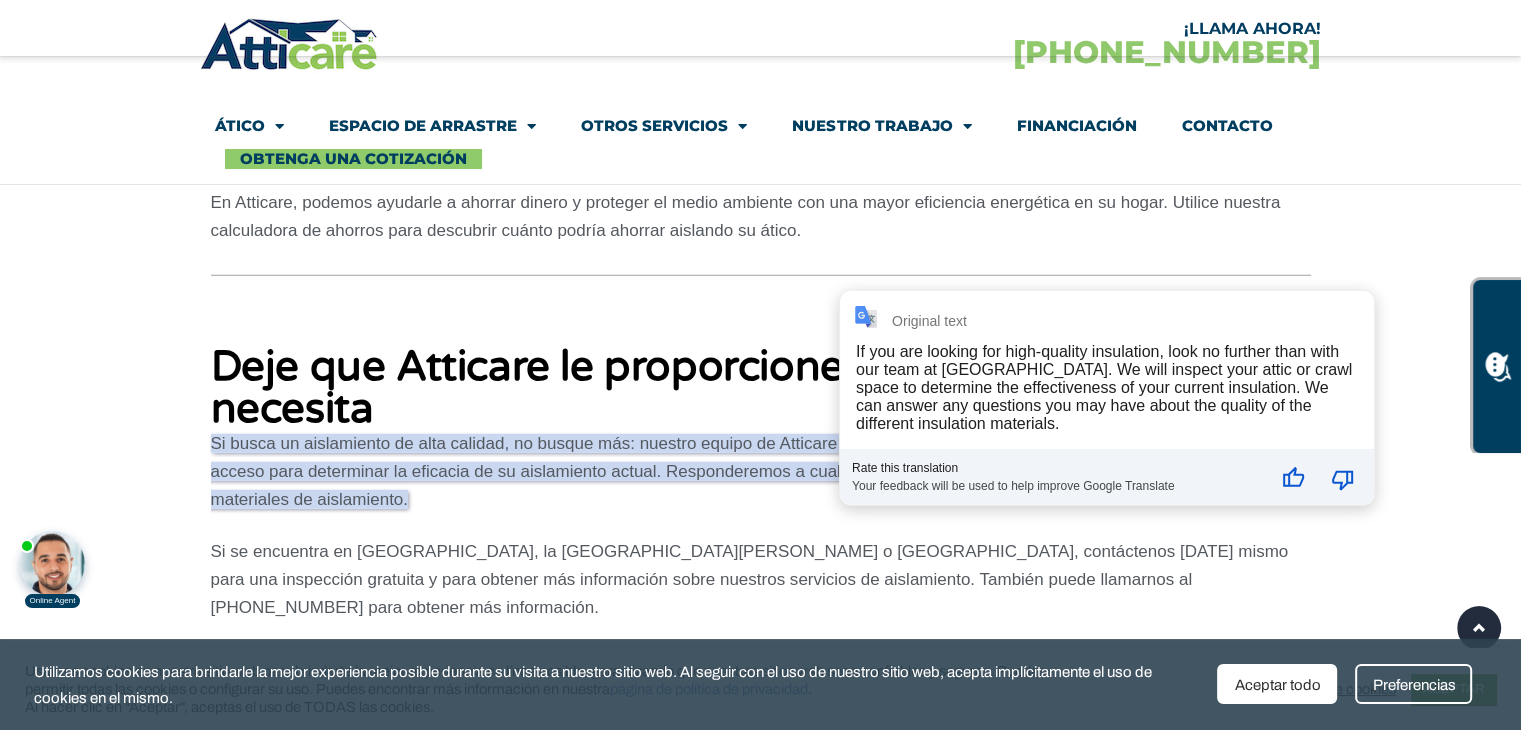 scroll, scrollTop: 13700, scrollLeft: 0, axis: vertical 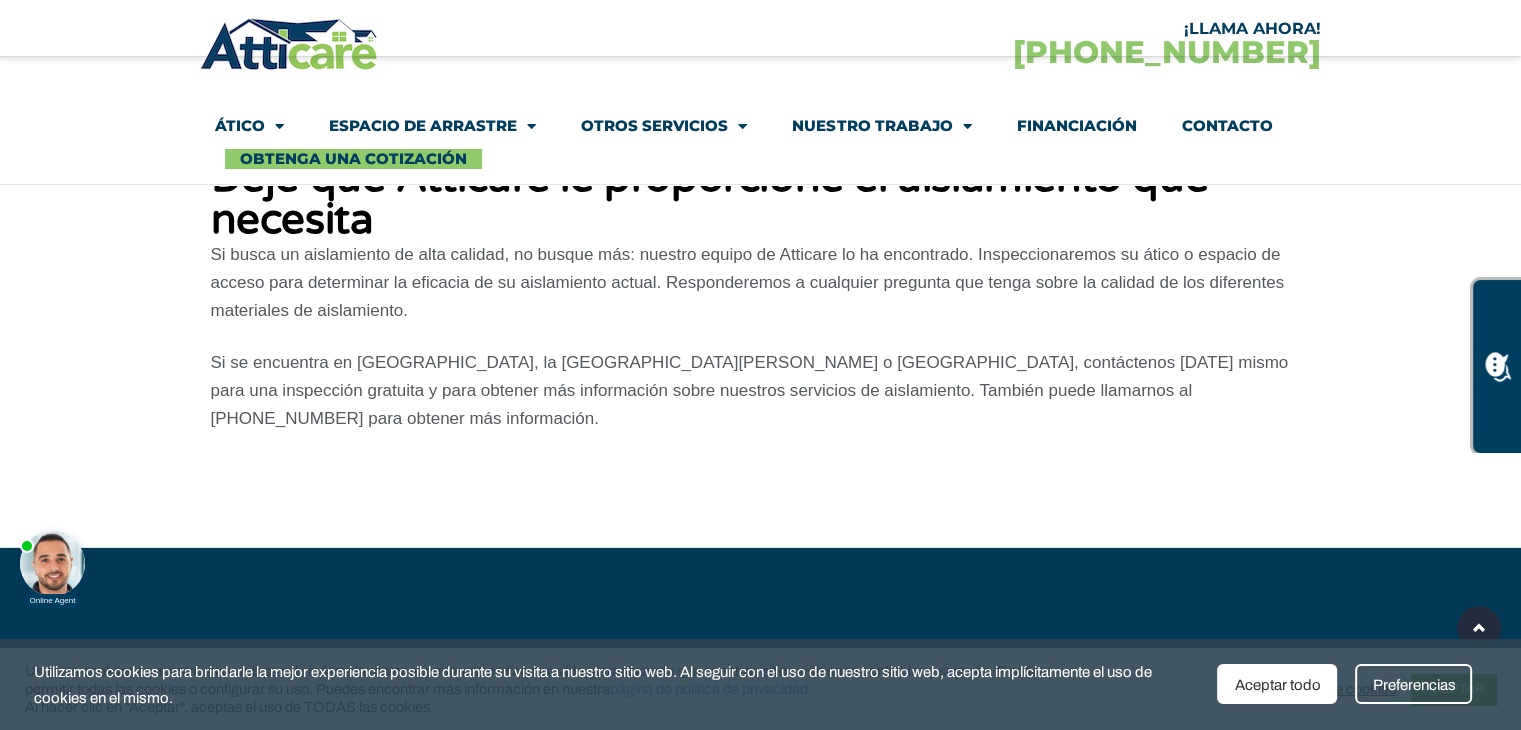 click at bounding box center [52, 563] 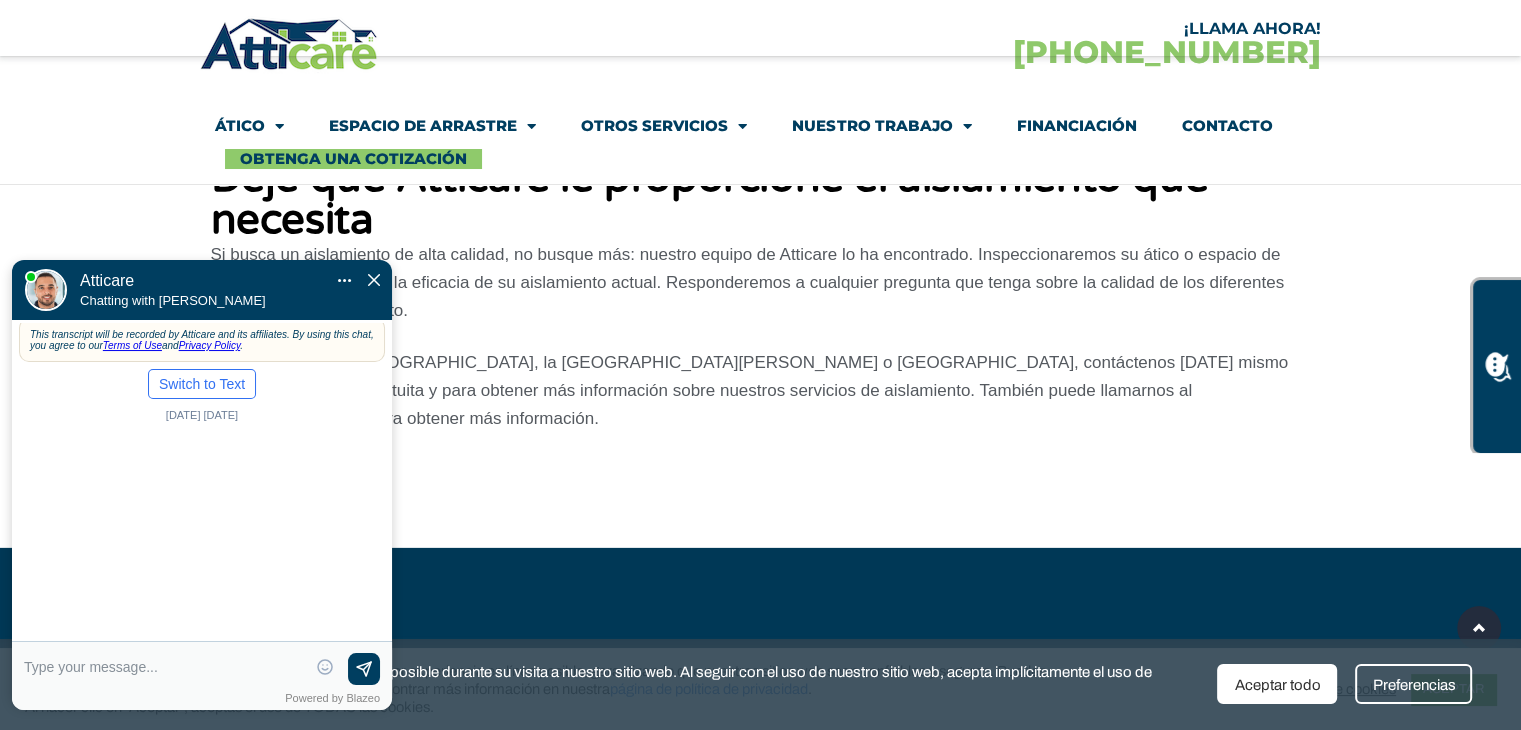 scroll, scrollTop: 0, scrollLeft: 0, axis: both 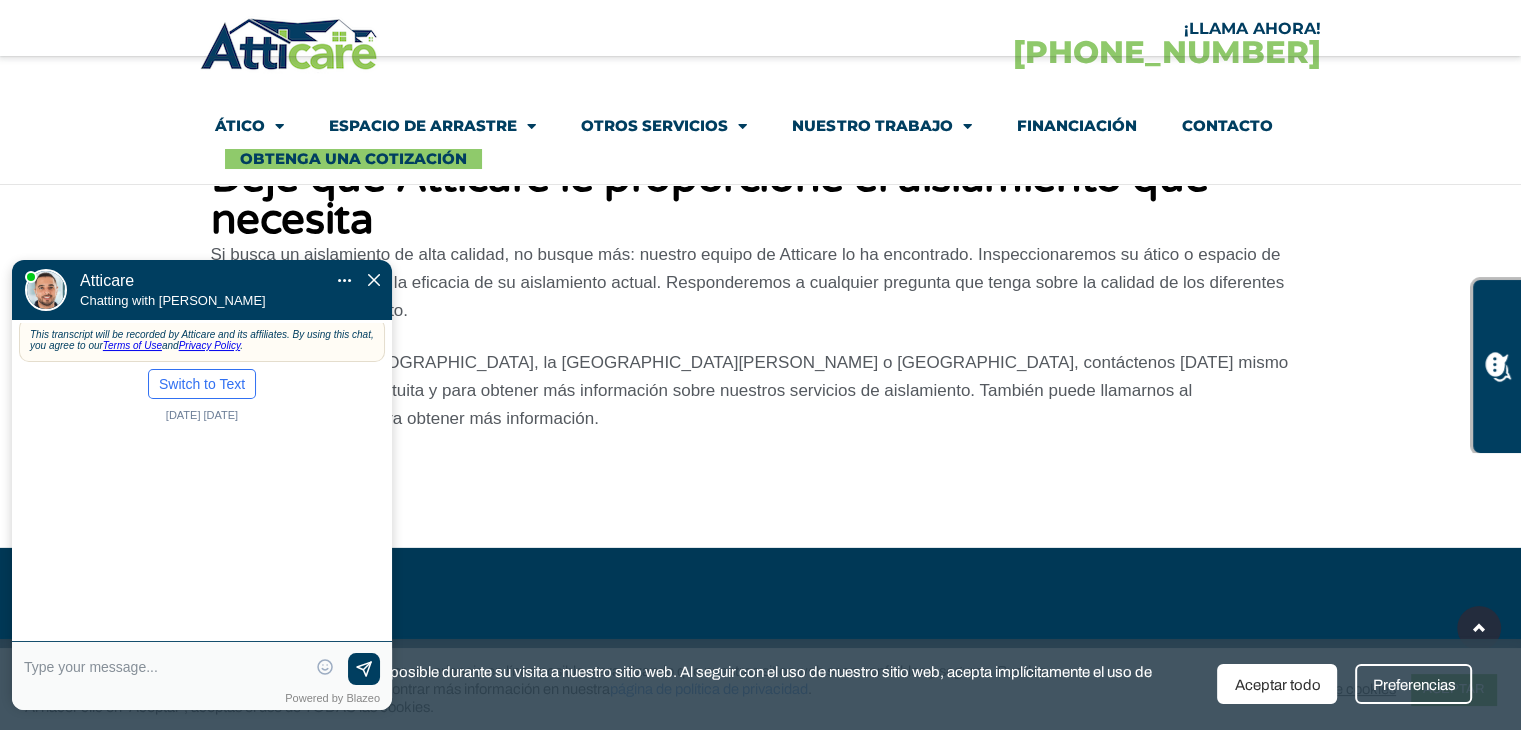 click at bounding box center [165, 669] 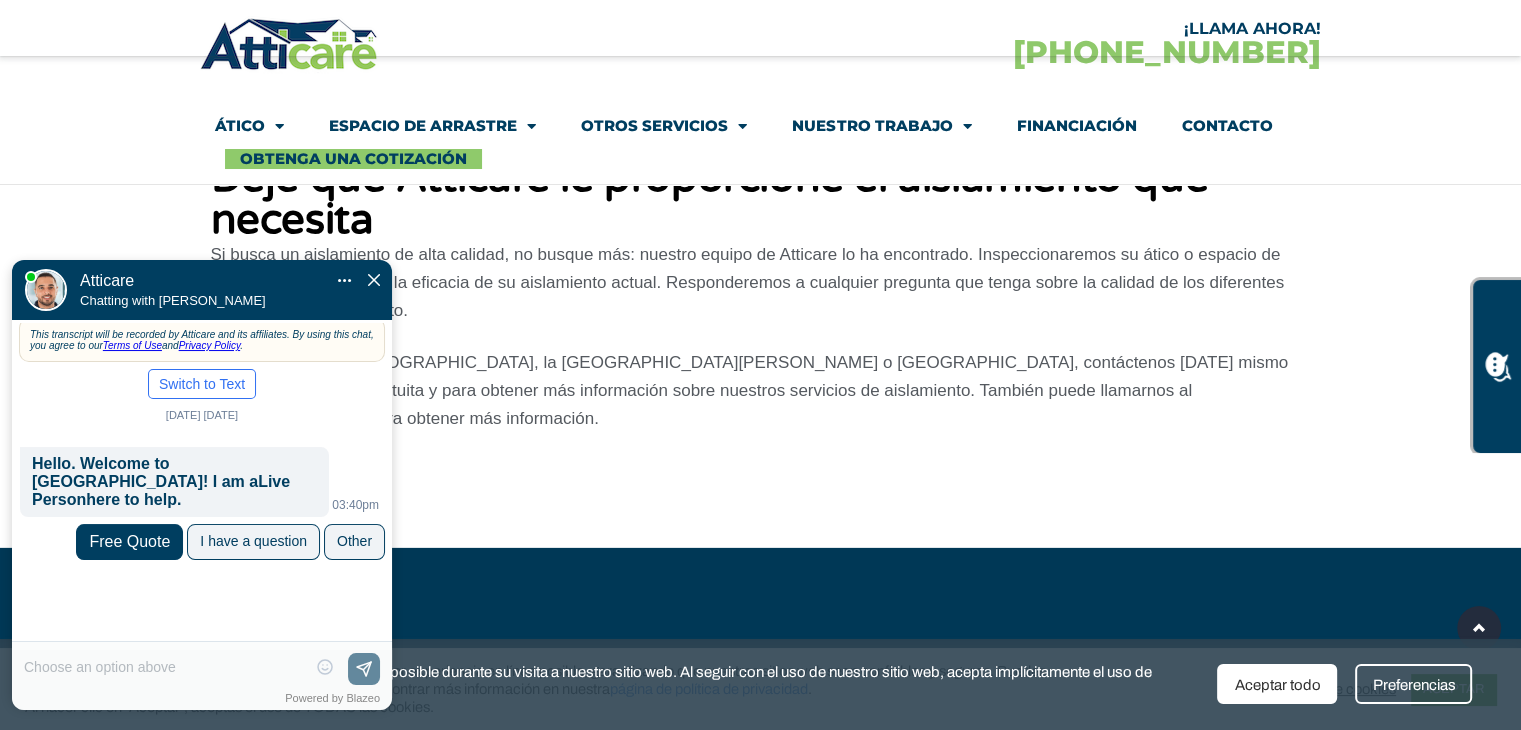 click on "Free Quote" at bounding box center [129, 542] 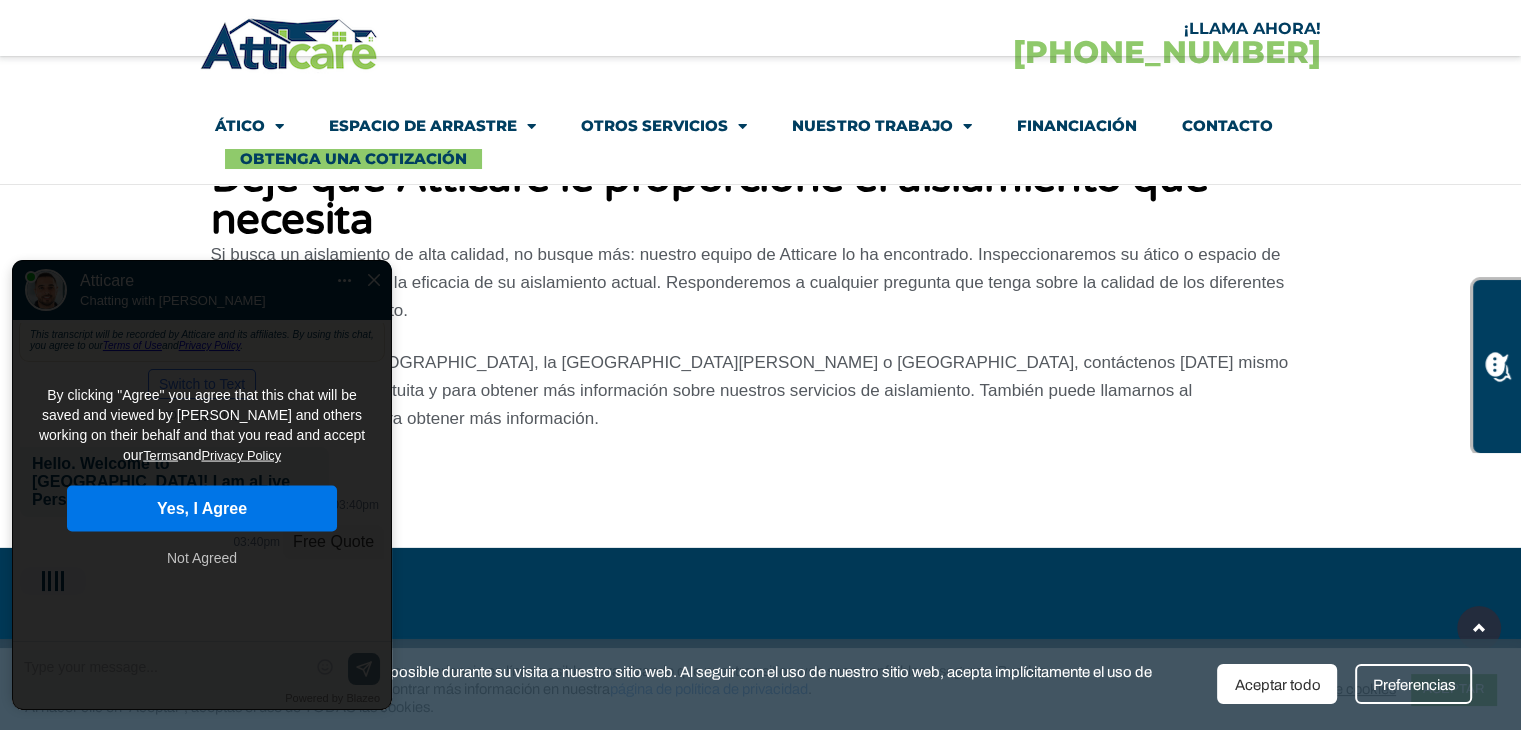 click on "Yes, I Agree" at bounding box center (202, 509) 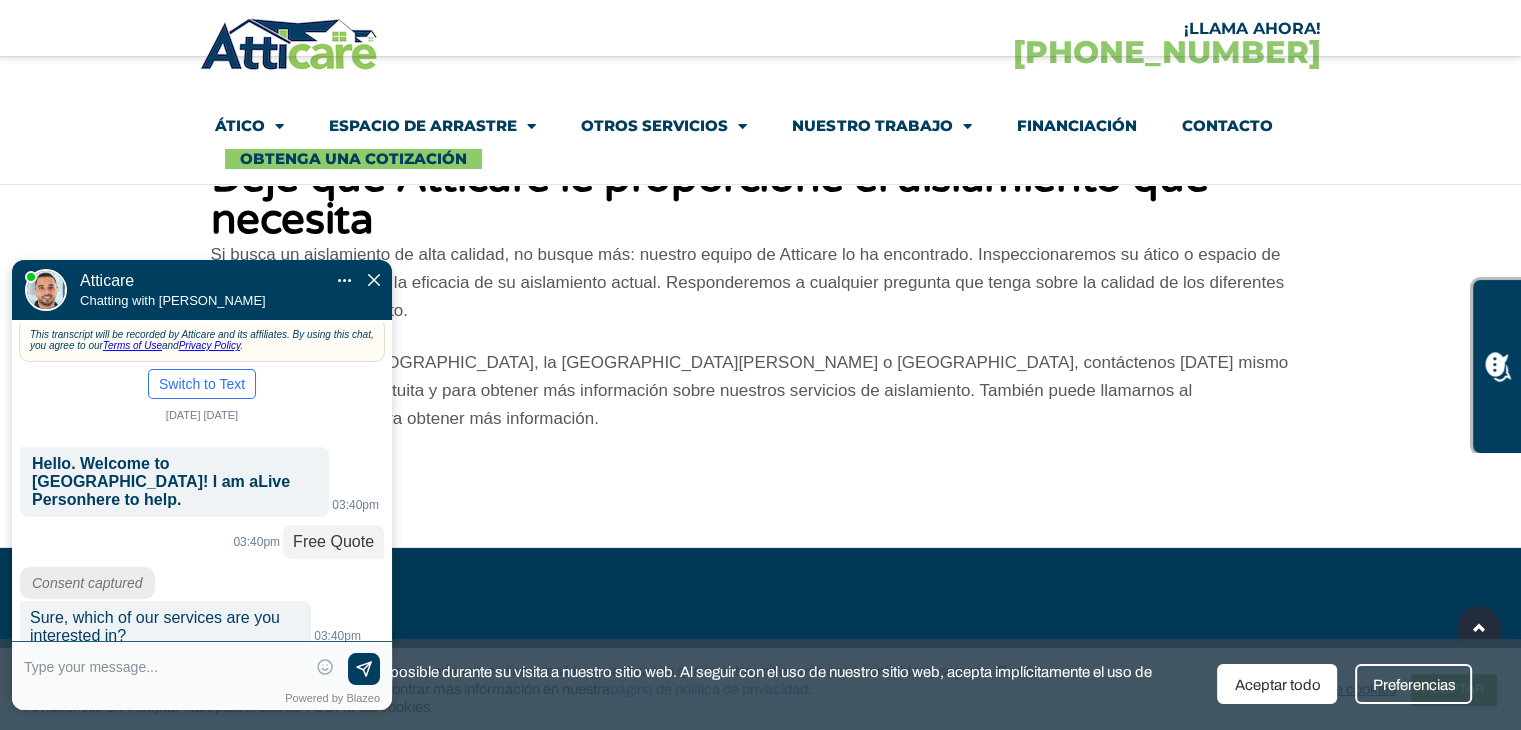 click at bounding box center [165, 669] 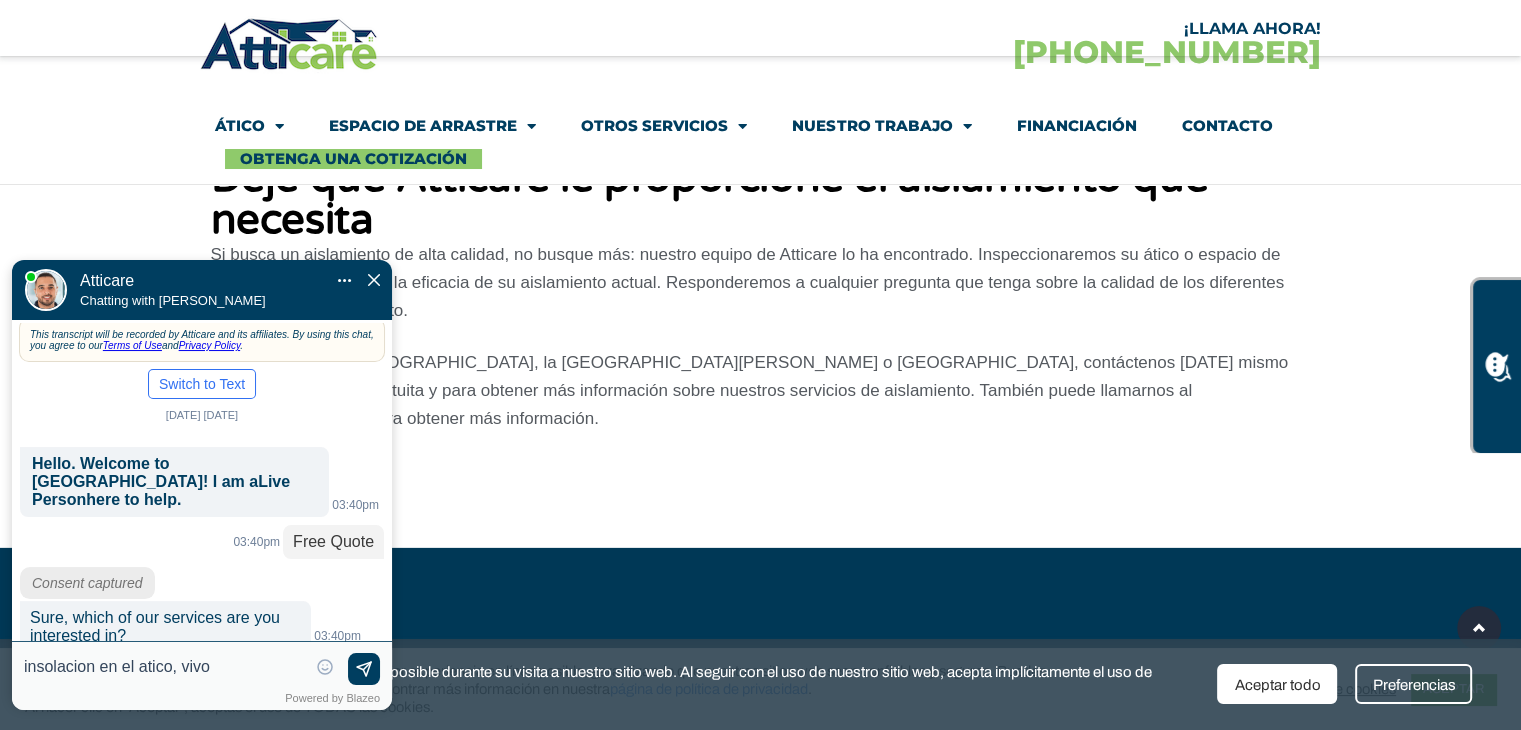 type on "insolacion en el atico, vivo" 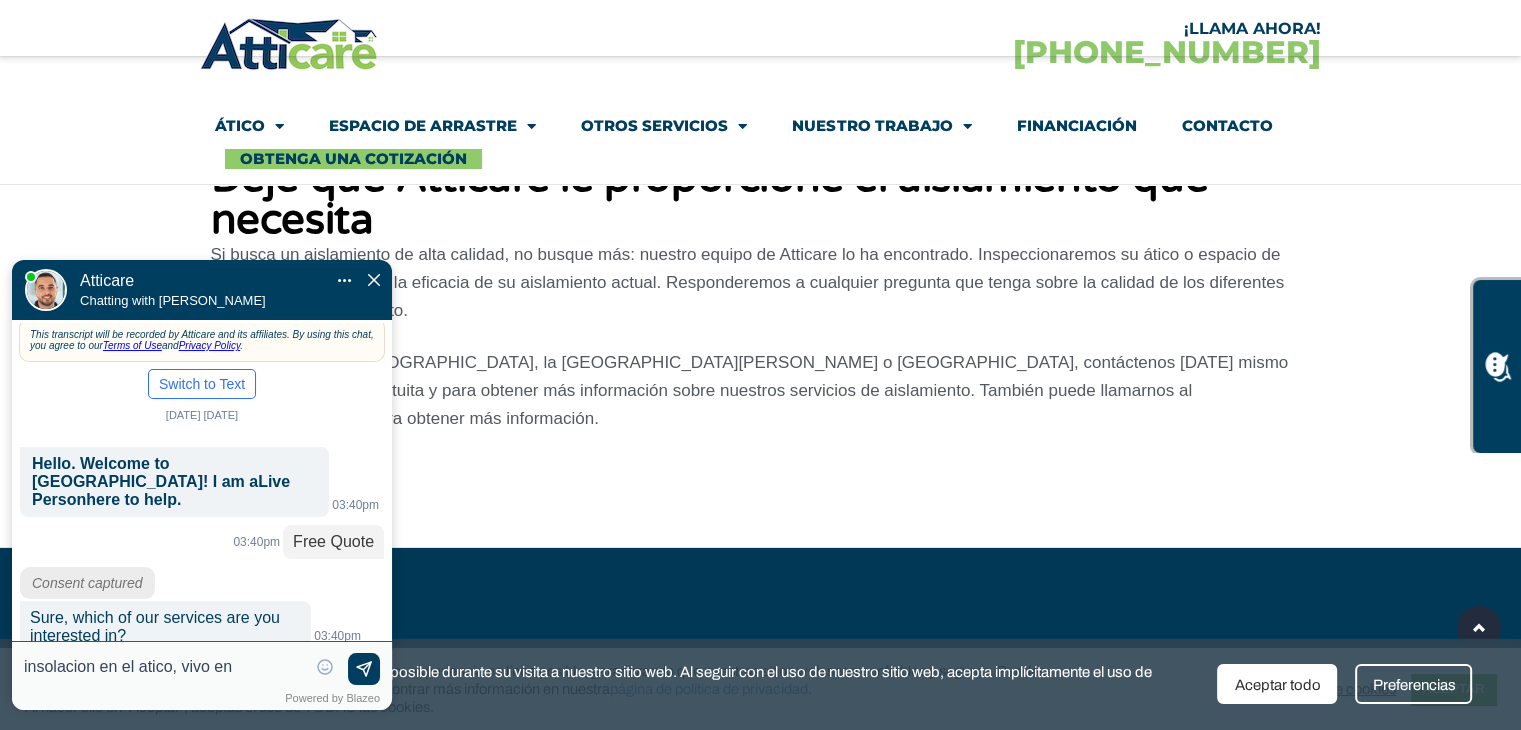 scroll, scrollTop: 0, scrollLeft: 0, axis: both 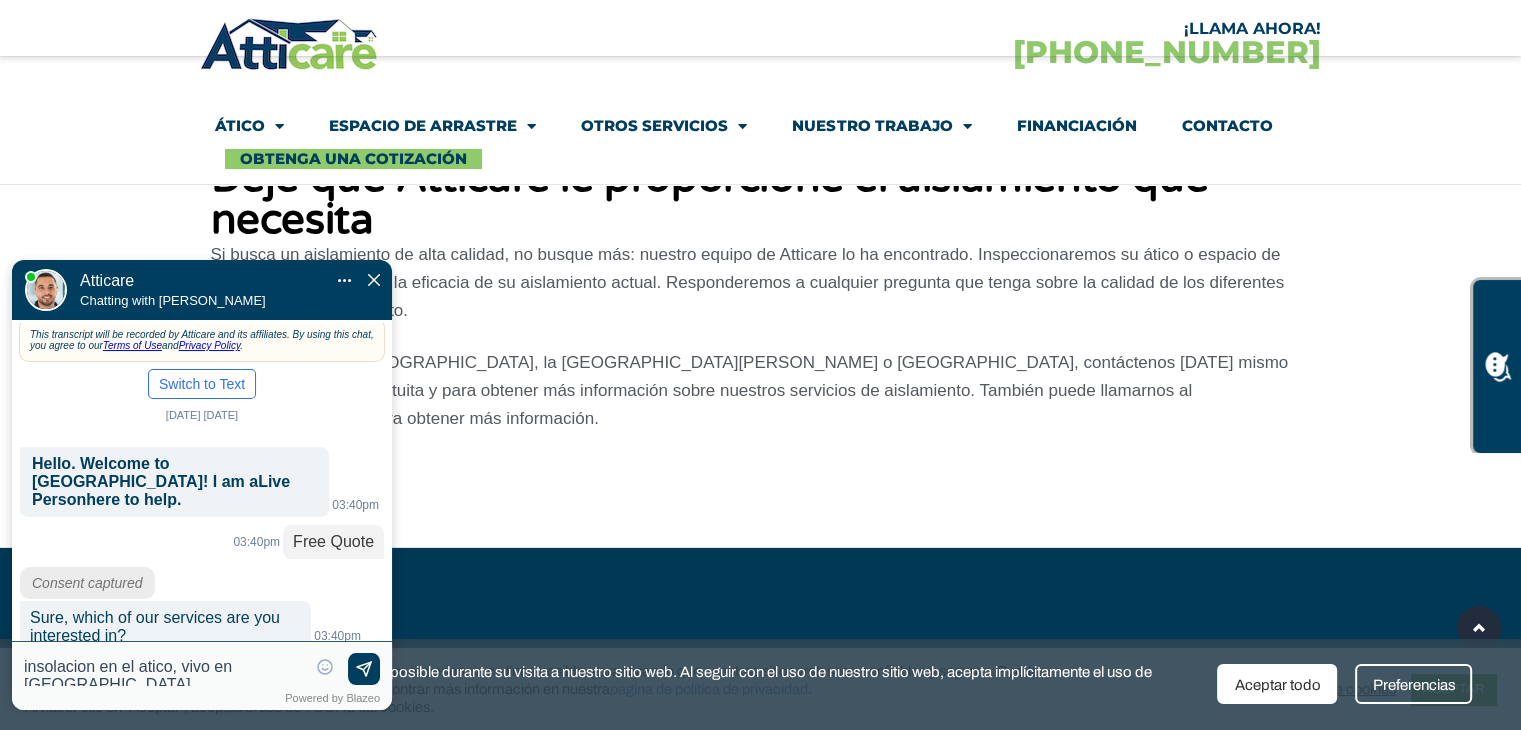type on "insolacion en el atico, vivo en [GEOGRAPHIC_DATA]" 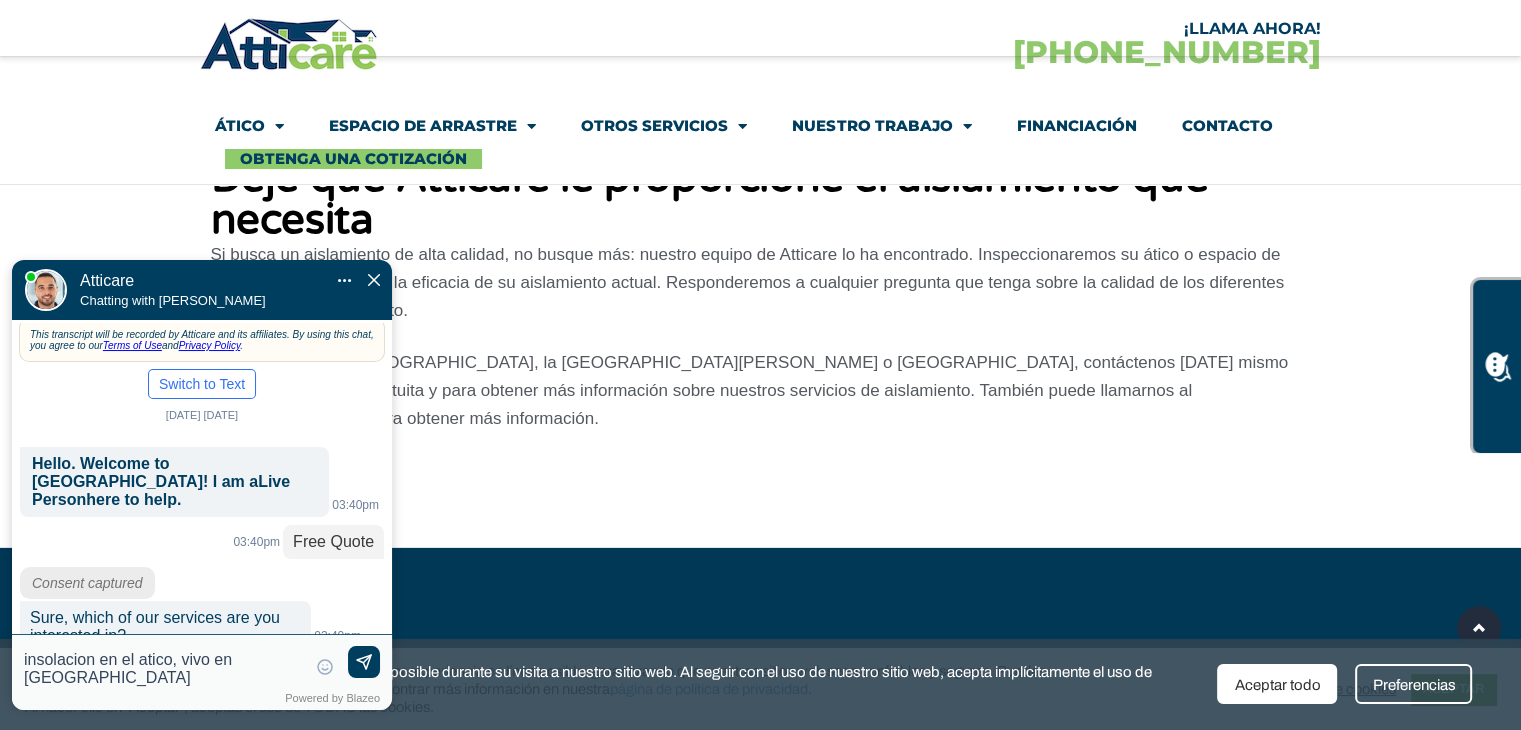 type 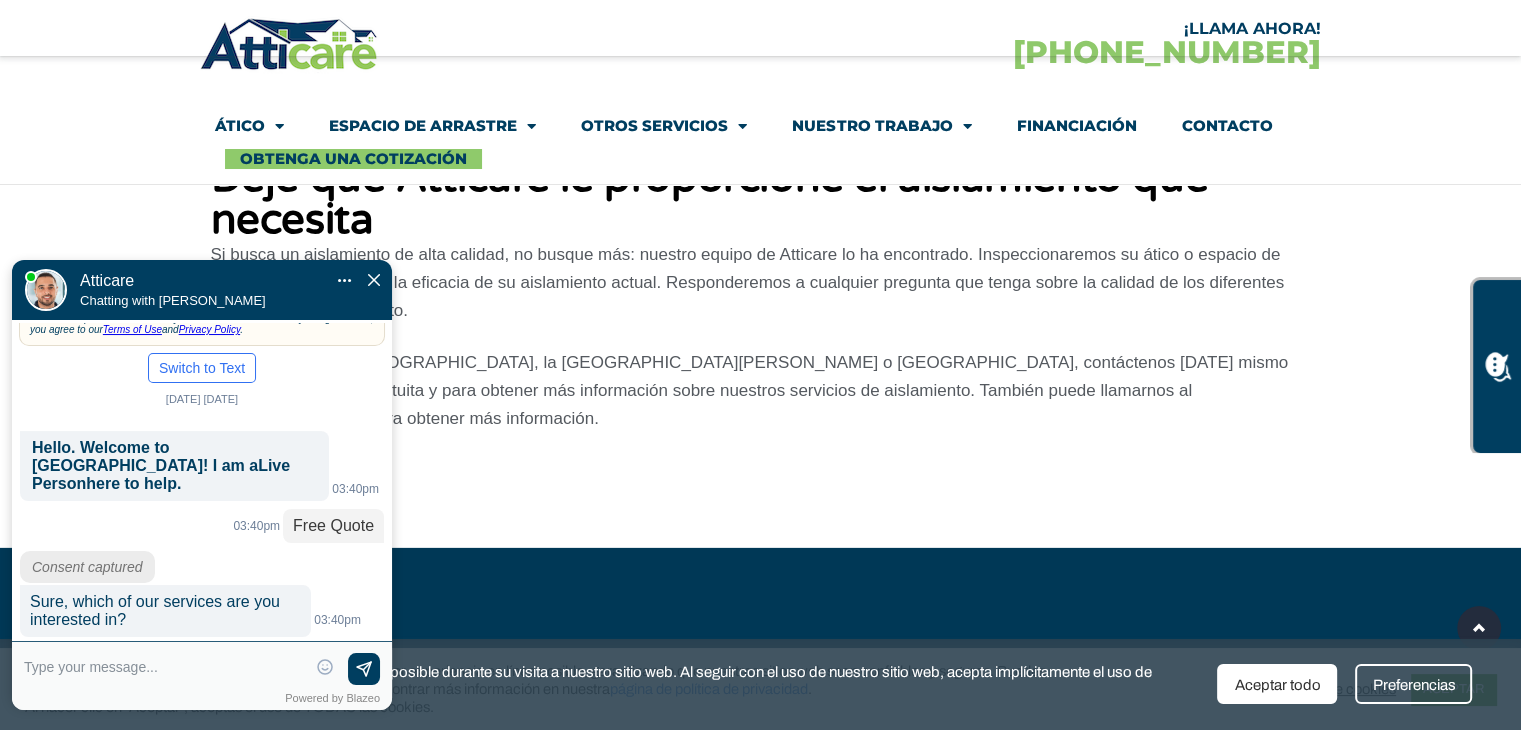 scroll, scrollTop: 35, scrollLeft: 0, axis: vertical 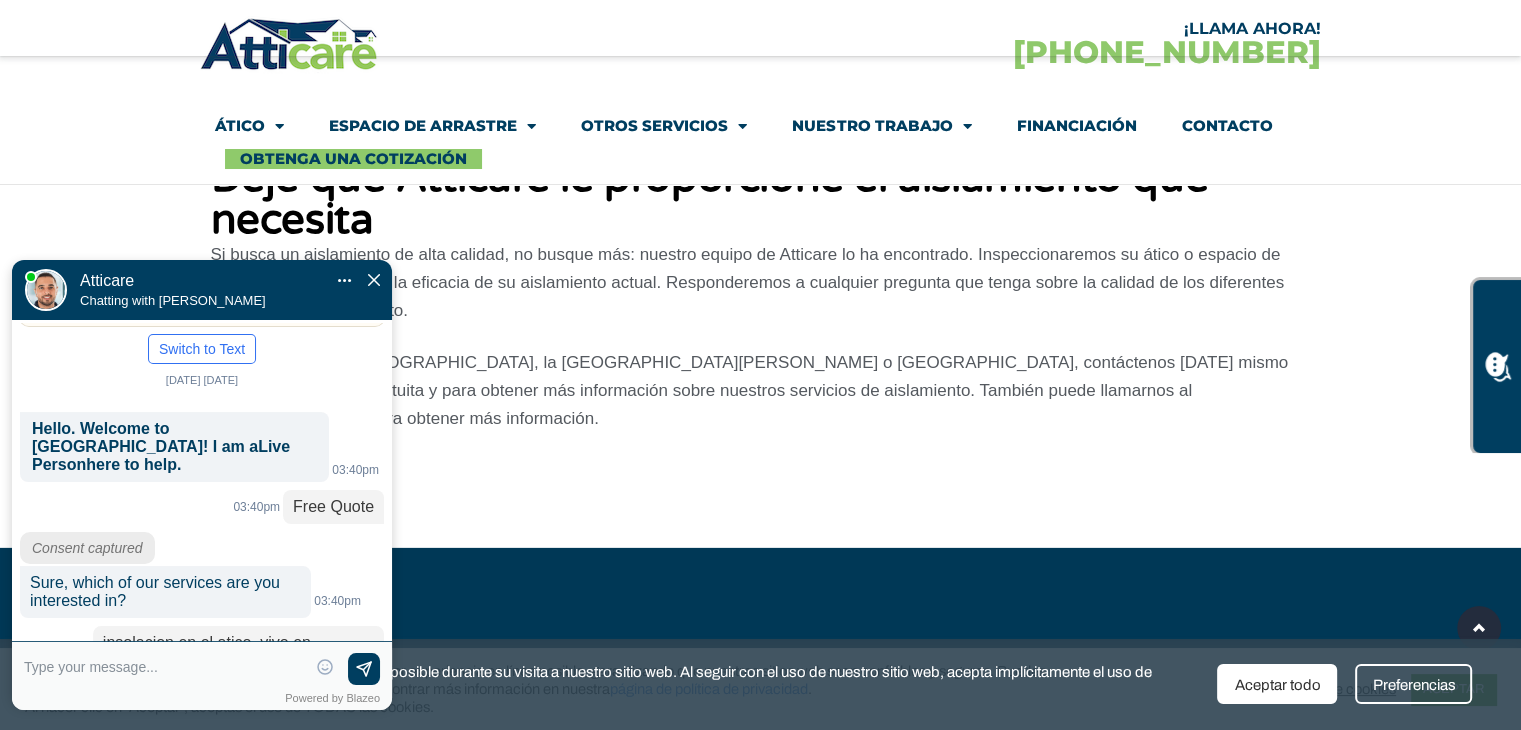 click at bounding box center [165, 669] 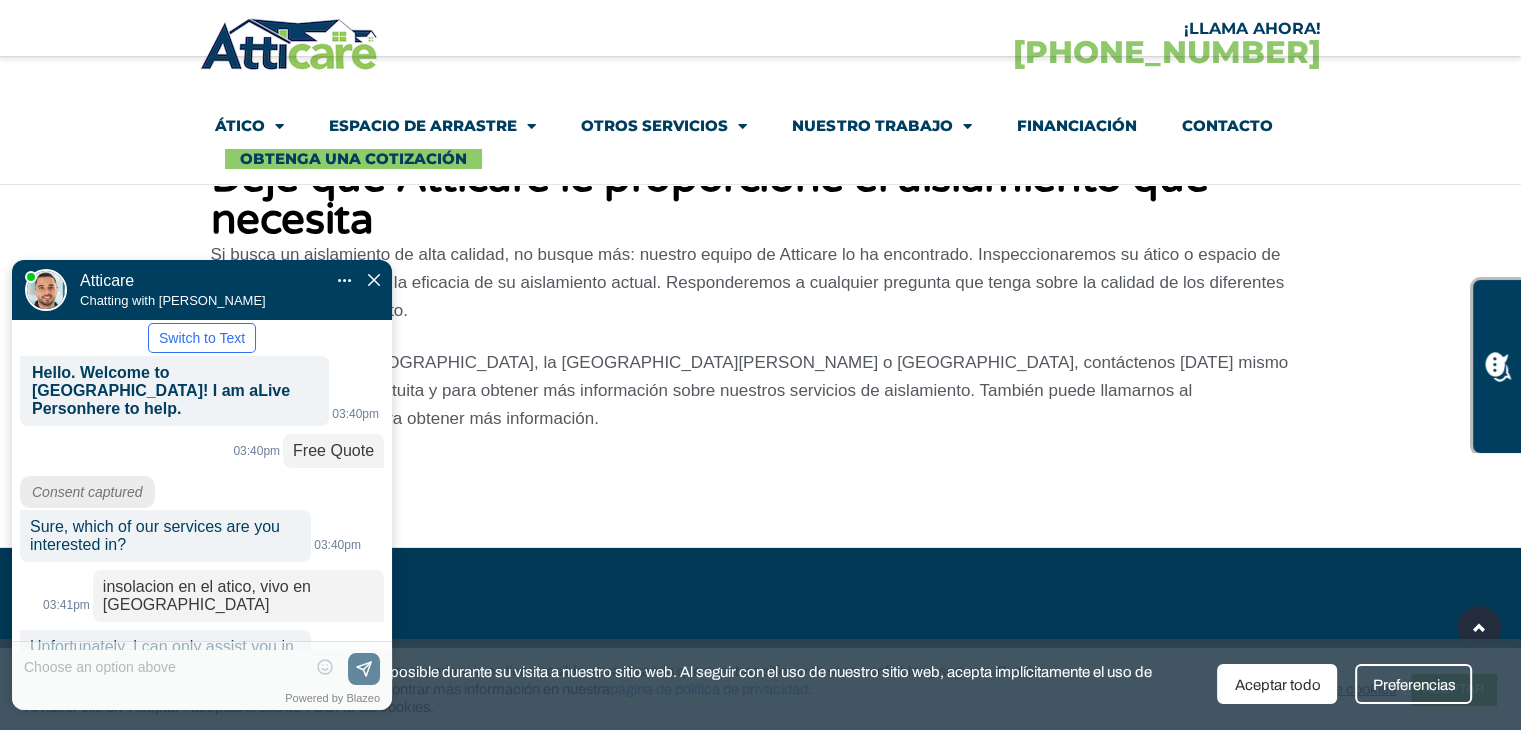 scroll, scrollTop: 249, scrollLeft: 0, axis: vertical 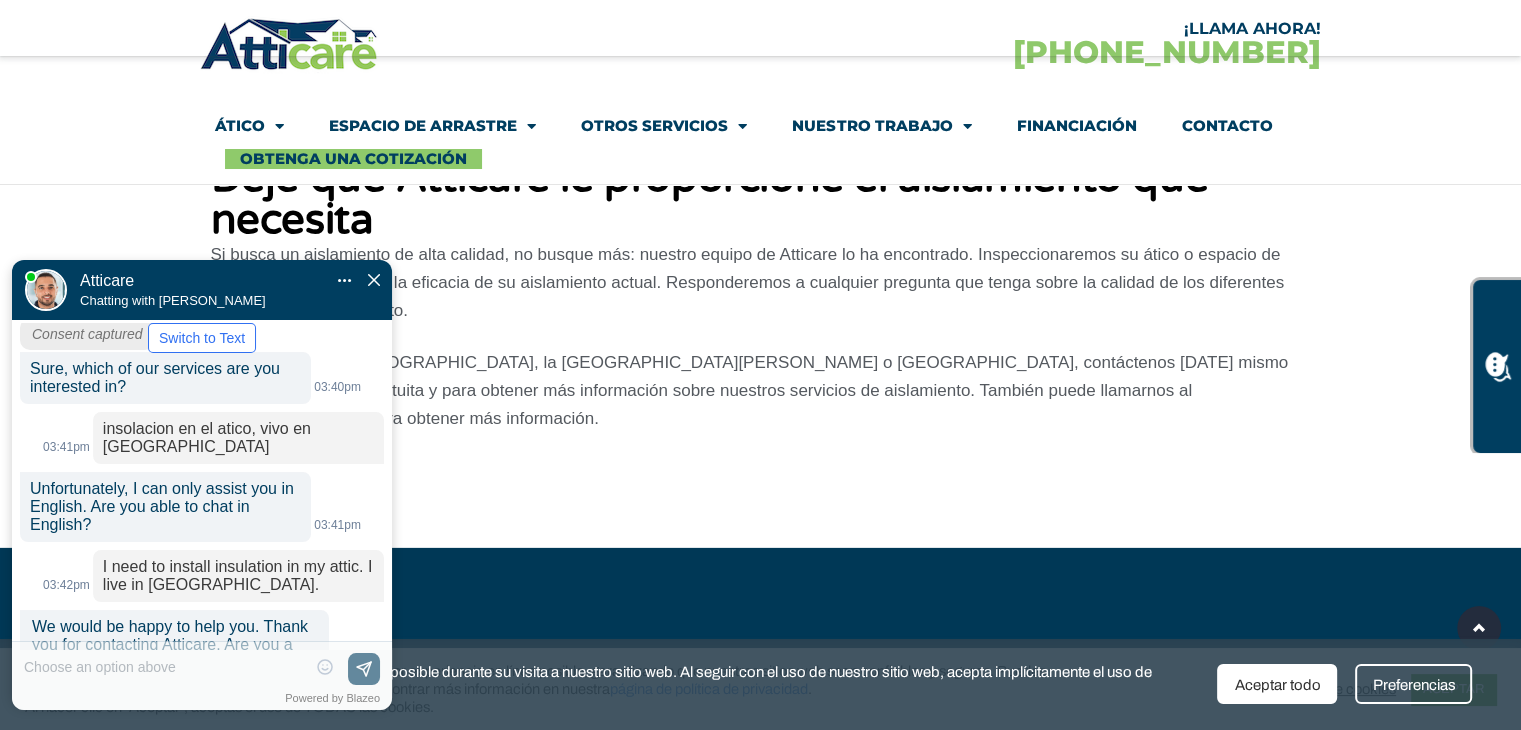 click on "[PERSON_NAME]   :      Hello. Welcome to [GEOGRAPHIC_DATA]! I am a  Live Person  here to help.        03:40pm        Skip this question   Update          Free Quote         03:40pm     03:40pm    03:40pm   03:40pm      Consent captured         03:40pm     03:40pm    03:40pm   03:40pm      Sure, which of our services are you interested in?         03:40pm     03:40pm    03:40pm   03:40pm      insolacion en [GEOGRAPHIC_DATA], vivo en [GEOGRAPHIC_DATA]         03:41pm     03:41pm    03:41pm   03:41pm      Unfortunately, I can only assist you in English. Are you able to chat in English?           03:41pm     03:41pm    03:41pm   03:41pm      I need to install insulation in my attic. I live in [GEOGRAPHIC_DATA].         03:42pm     03:42pm    03:42pm   03:42pm         [PERSON_NAME]   :      We would be happy to help you.   Thank you for contacting Atticare. Are you a new or existing customer?        03:42pm                 New               Existing          Skip this question   Update" at bounding box center (202, 477) 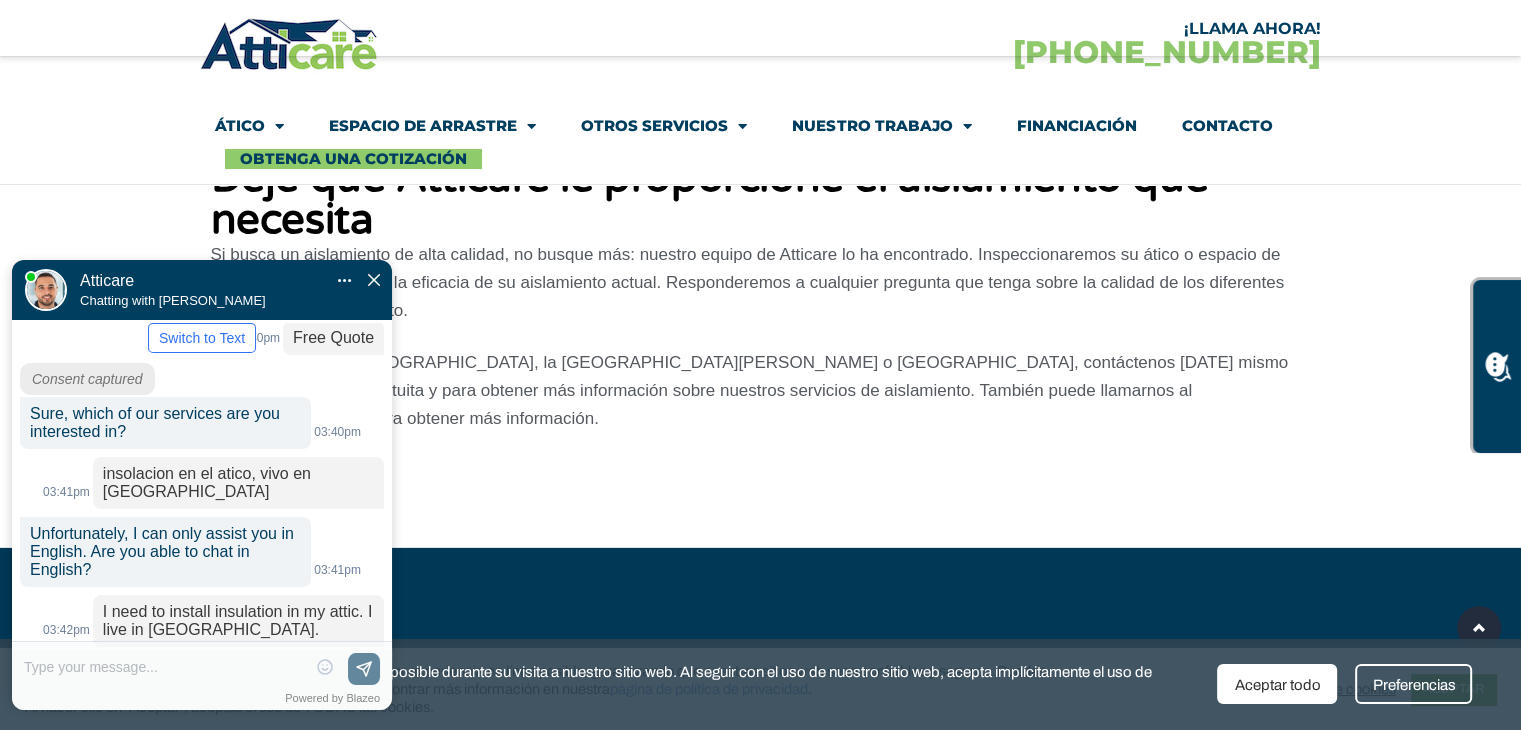 scroll, scrollTop: 204, scrollLeft: 0, axis: vertical 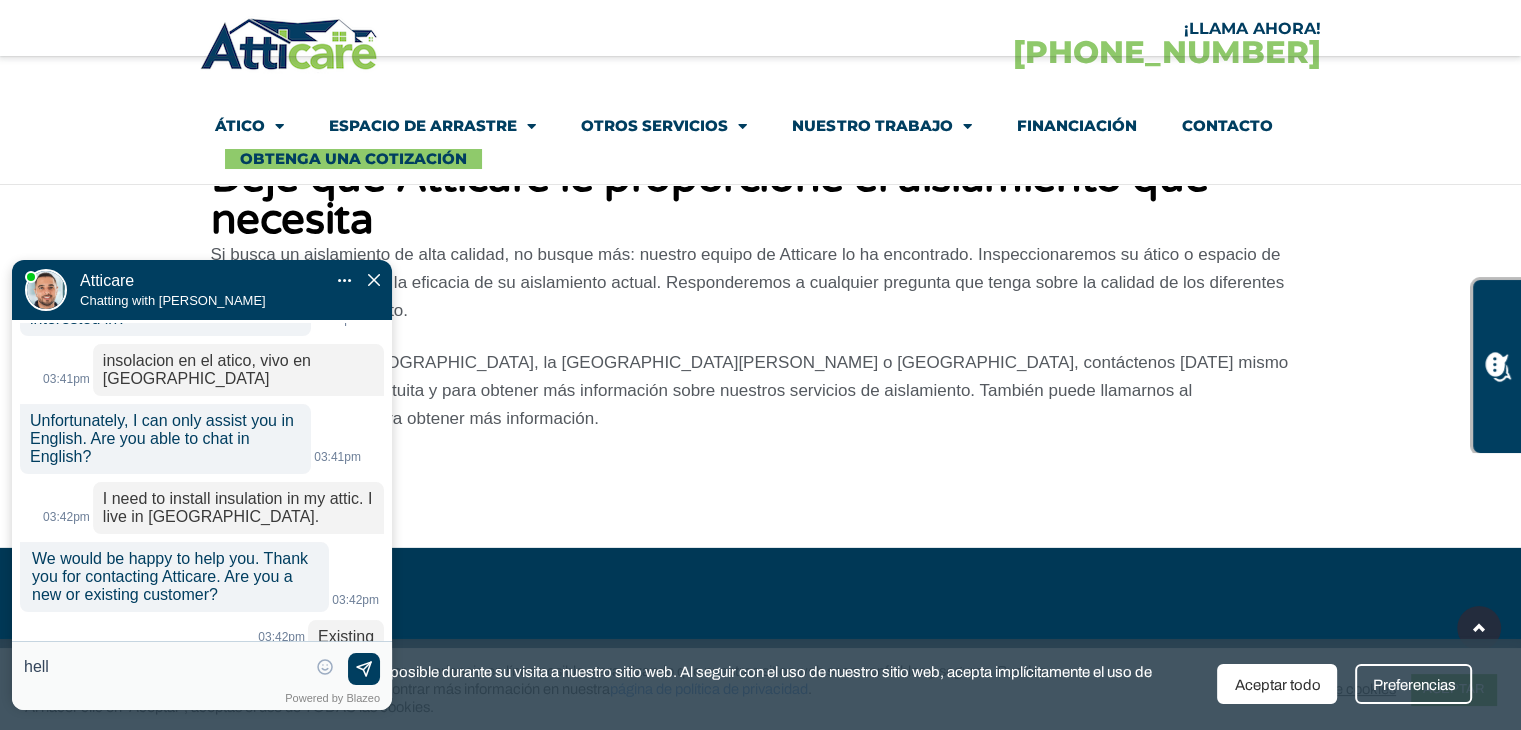 type on "hello" 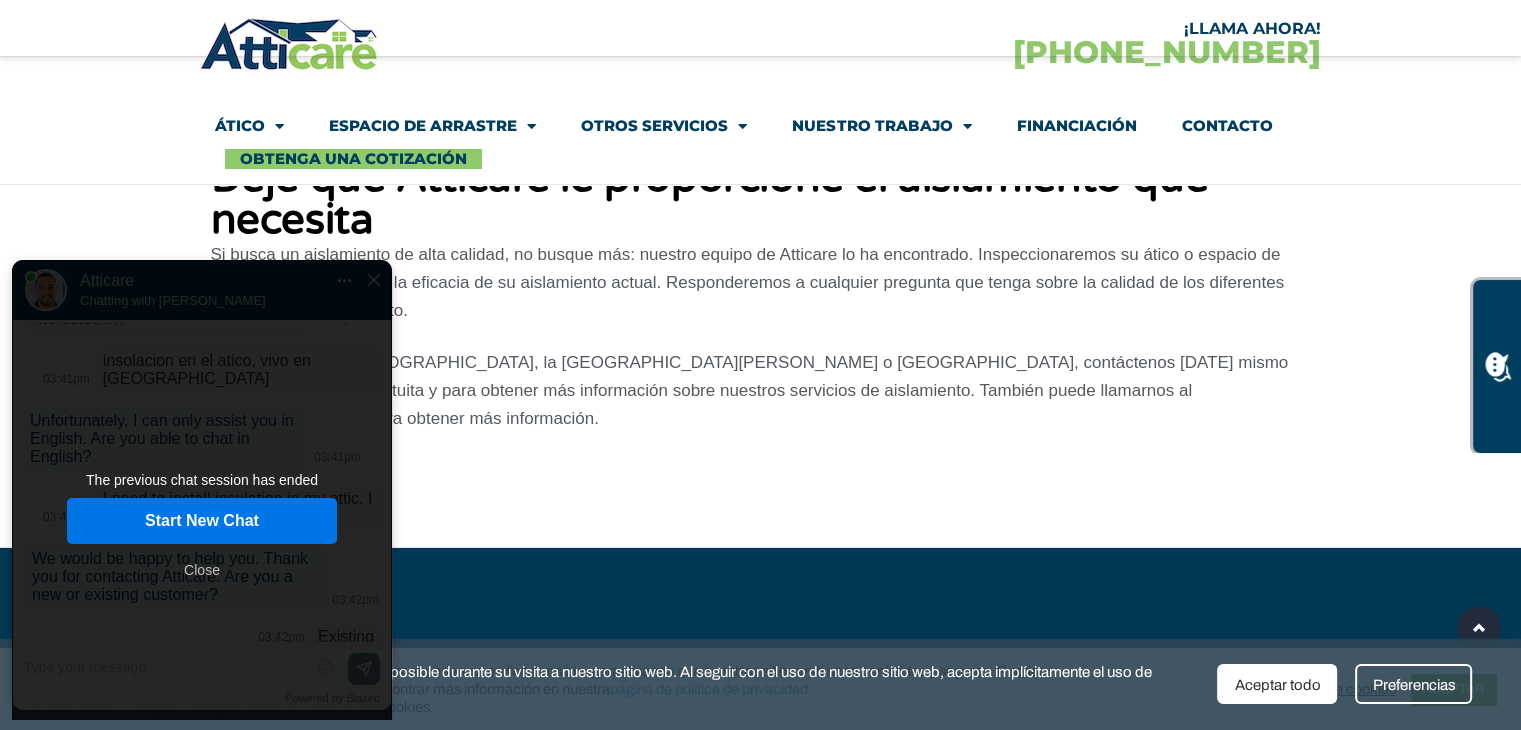 click on "Start New Chat" at bounding box center (202, 521) 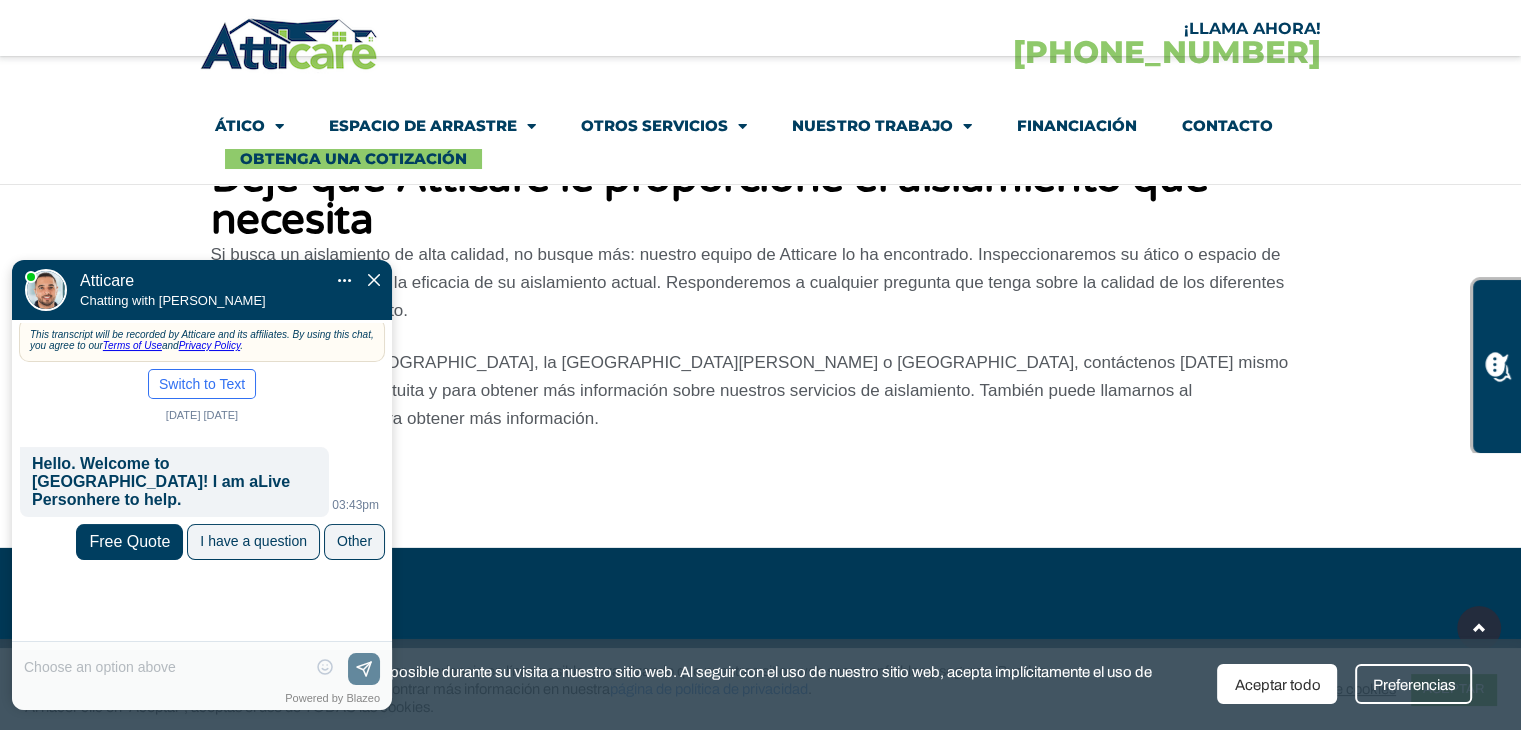 click on "Free Quote" at bounding box center (129, 542) 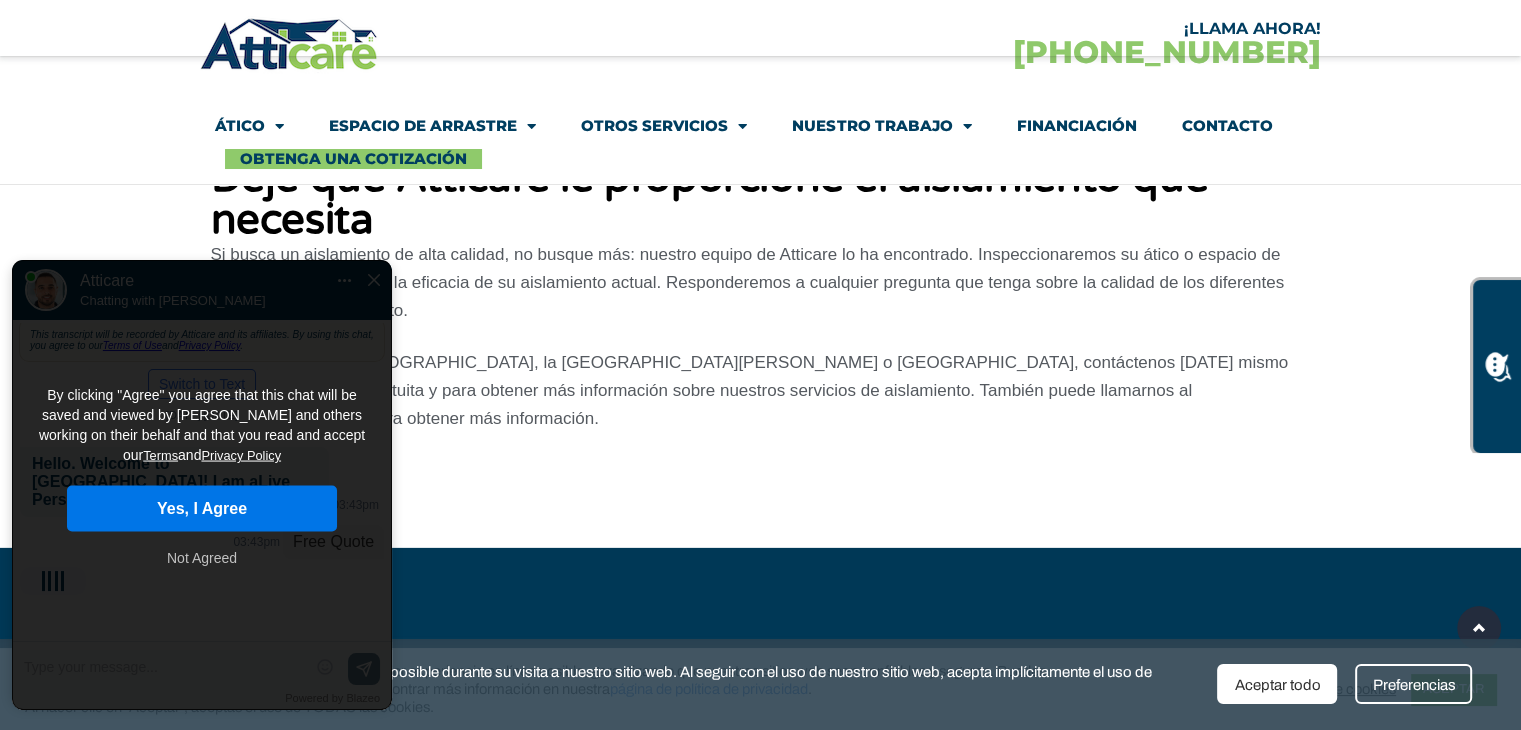 click on "Yes, I Agree" at bounding box center (202, 509) 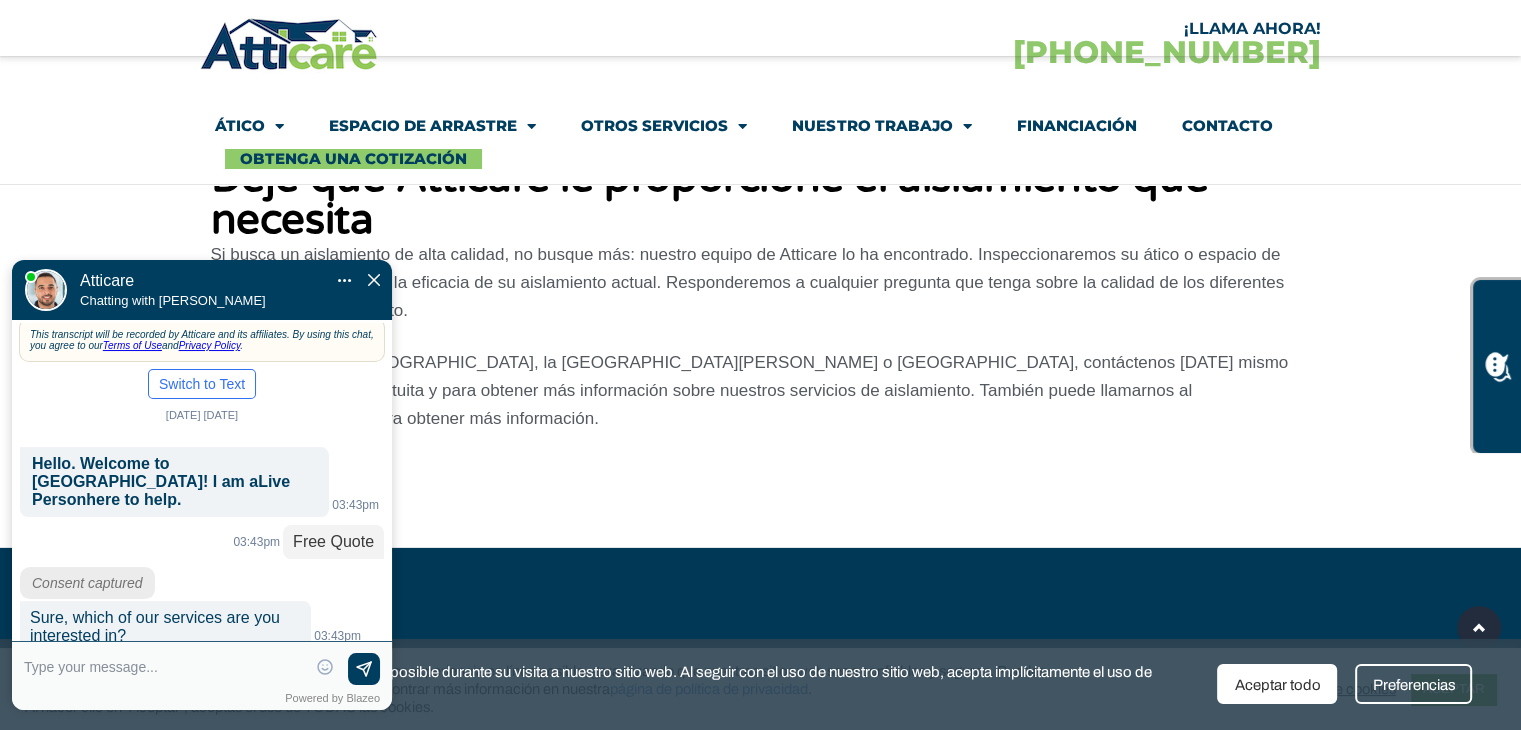 click at bounding box center [165, 669] 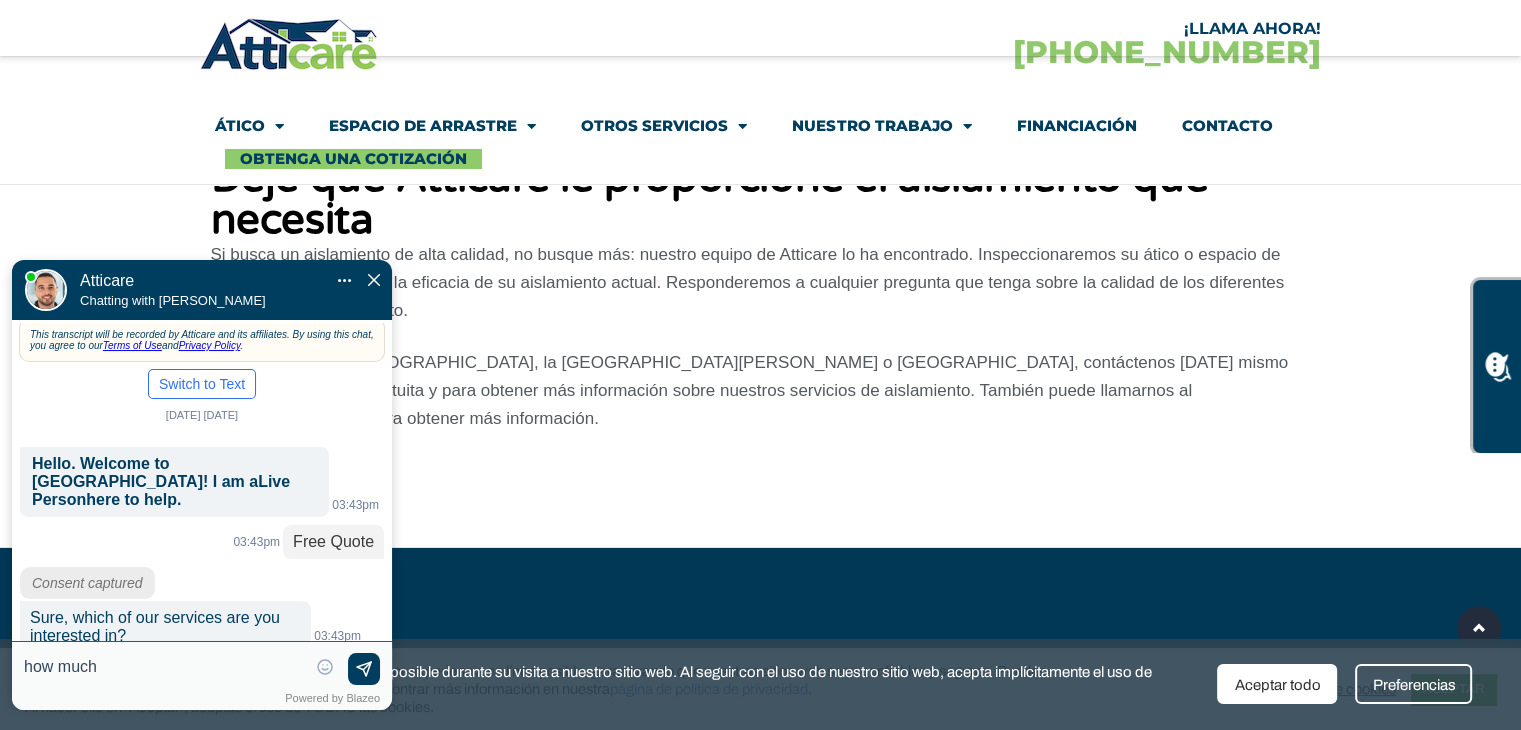 type on "how much?" 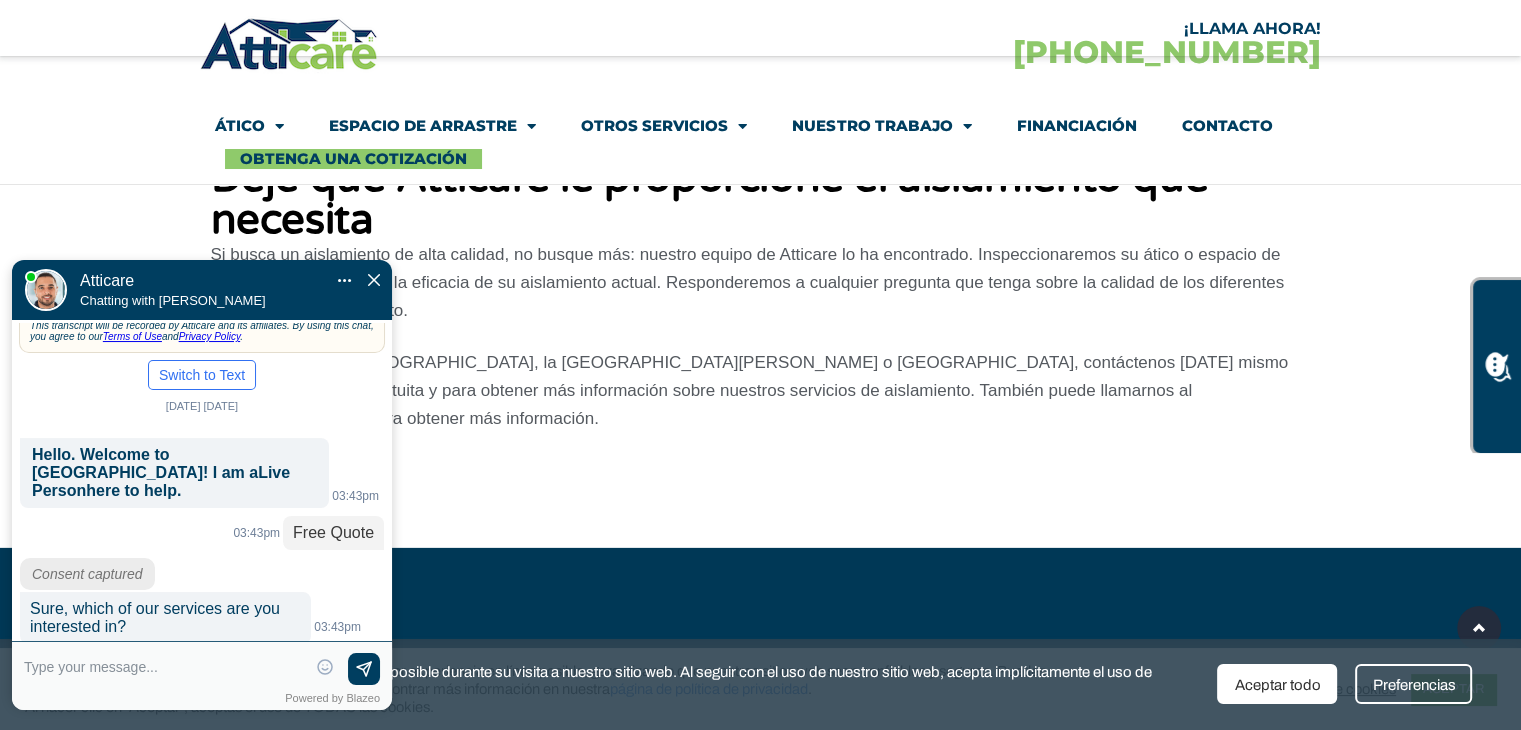 scroll, scrollTop: 105, scrollLeft: 0, axis: vertical 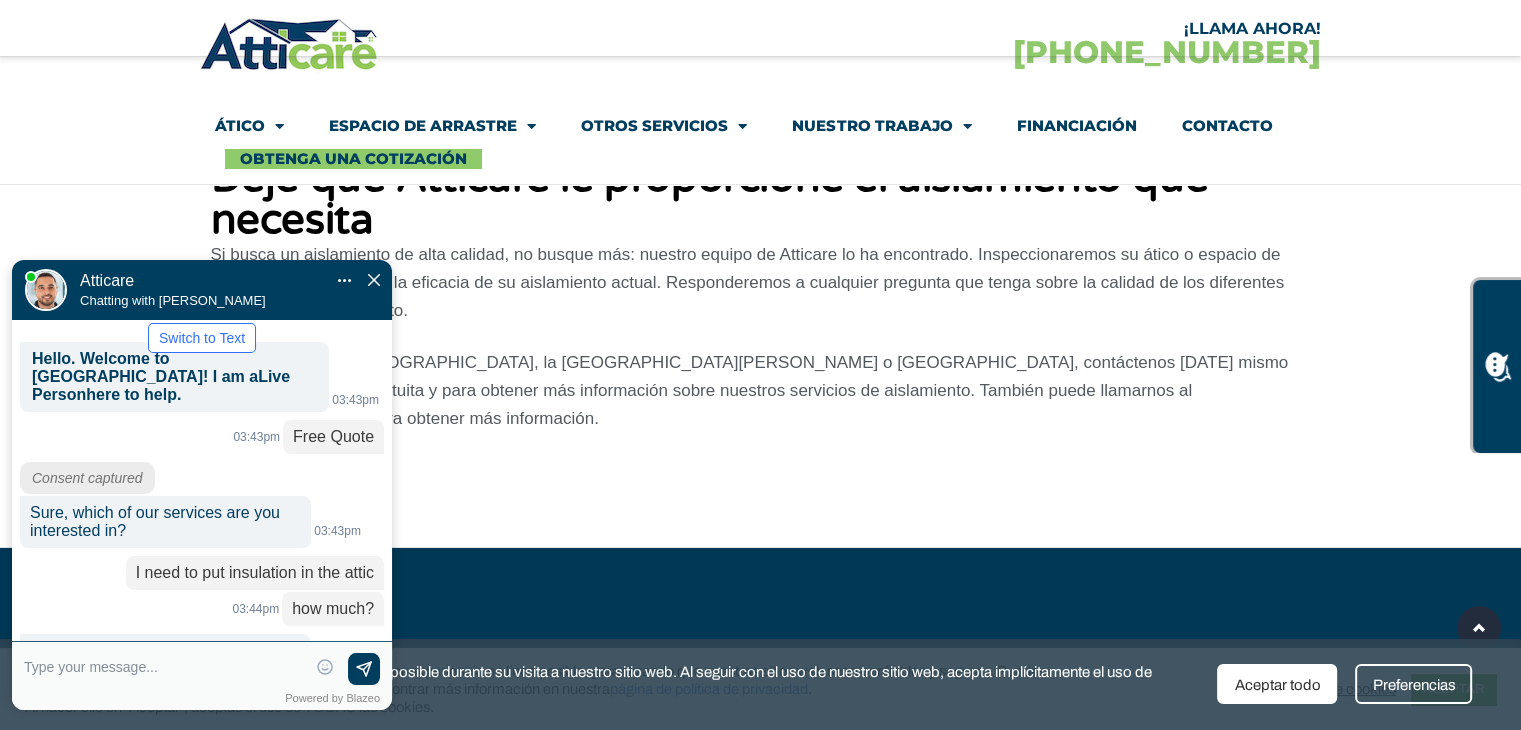 click at bounding box center [165, 667] 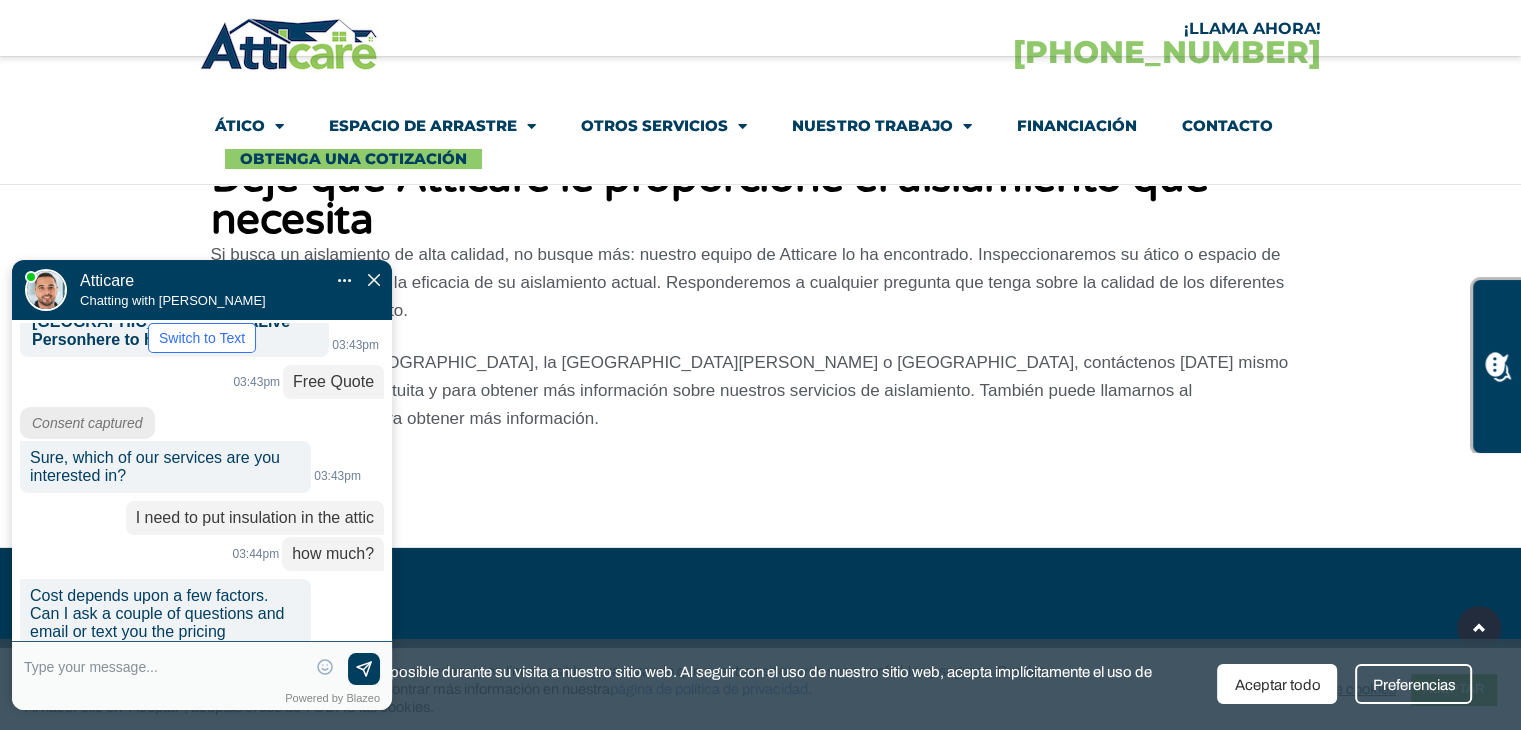 scroll, scrollTop: 261, scrollLeft: 0, axis: vertical 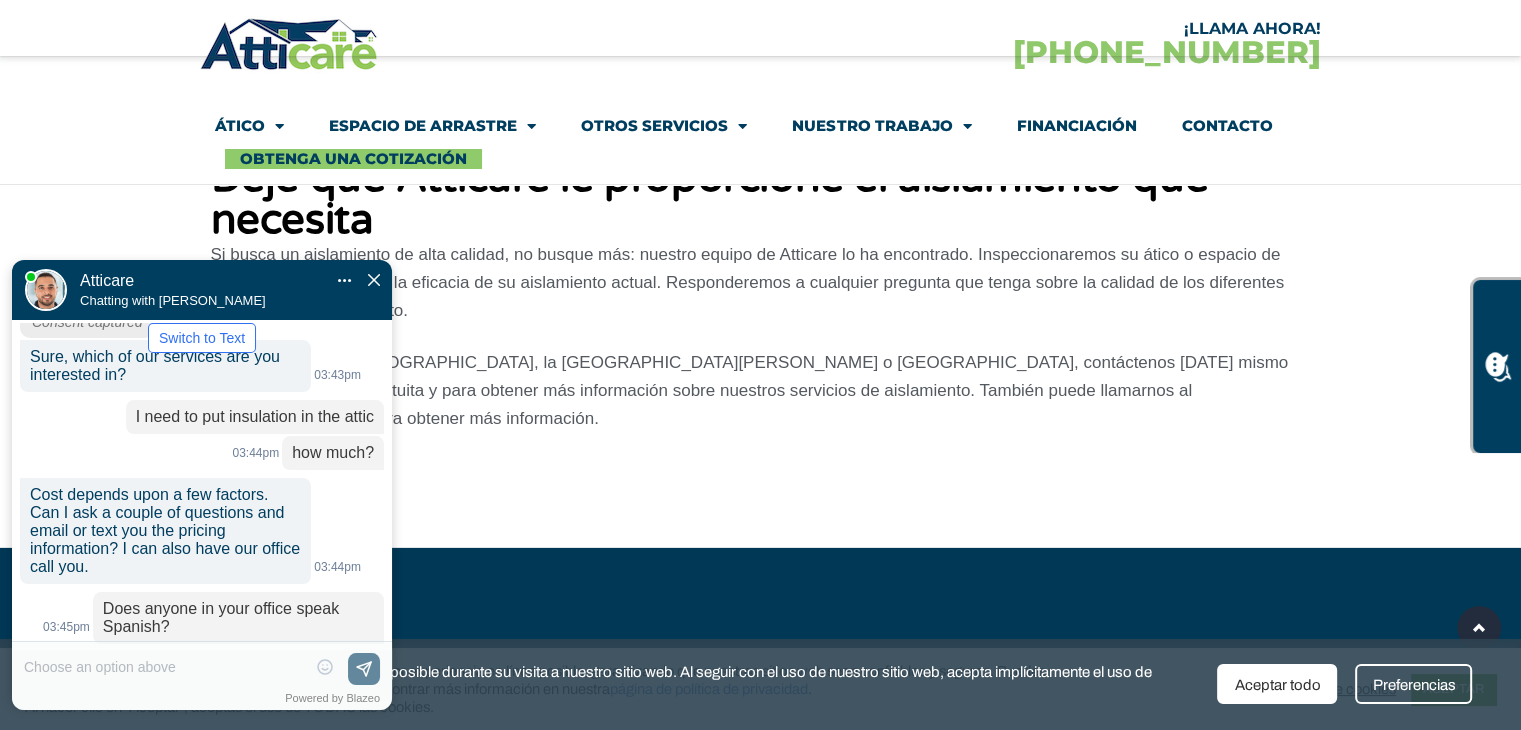 click on "New" at bounding box center [279, 728] 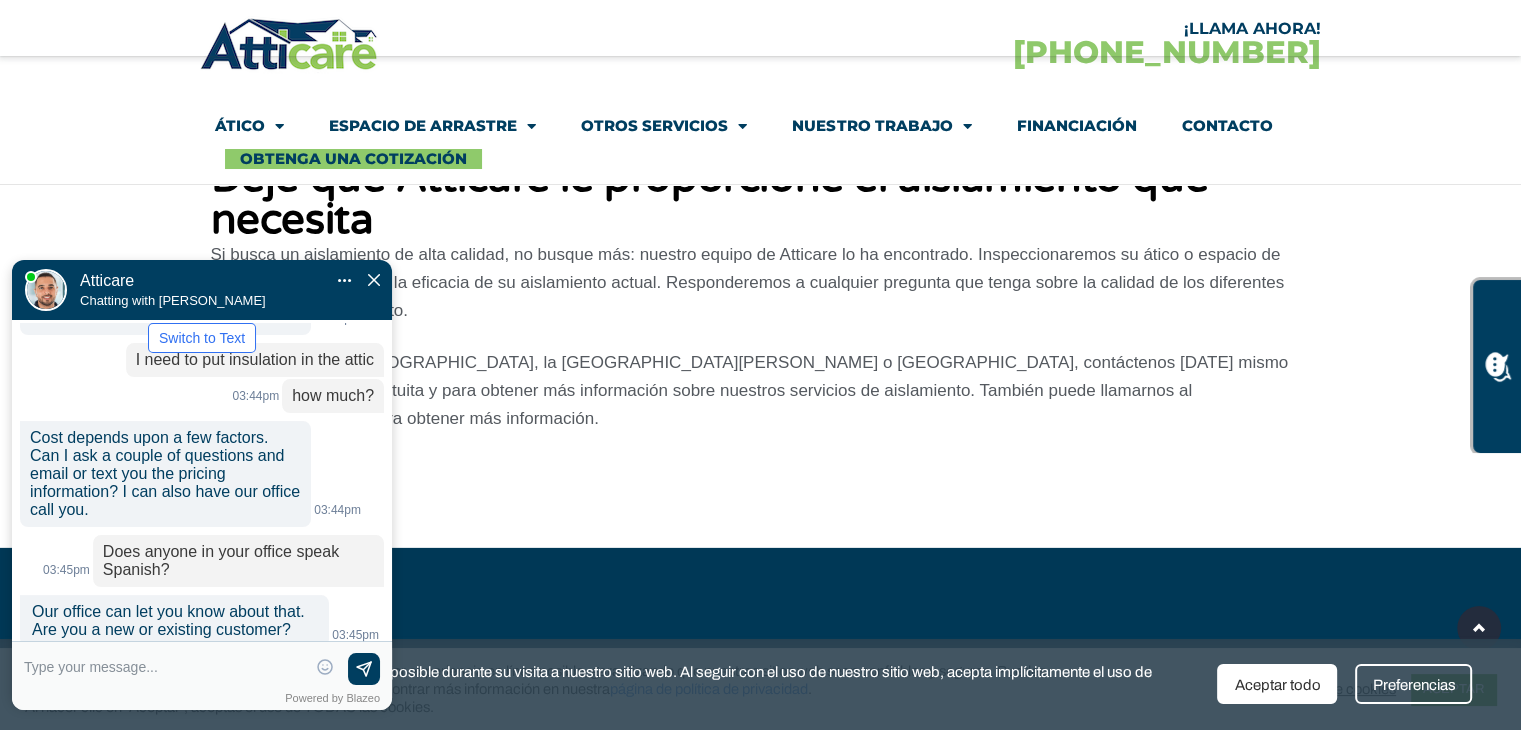 scroll, scrollTop: 359, scrollLeft: 0, axis: vertical 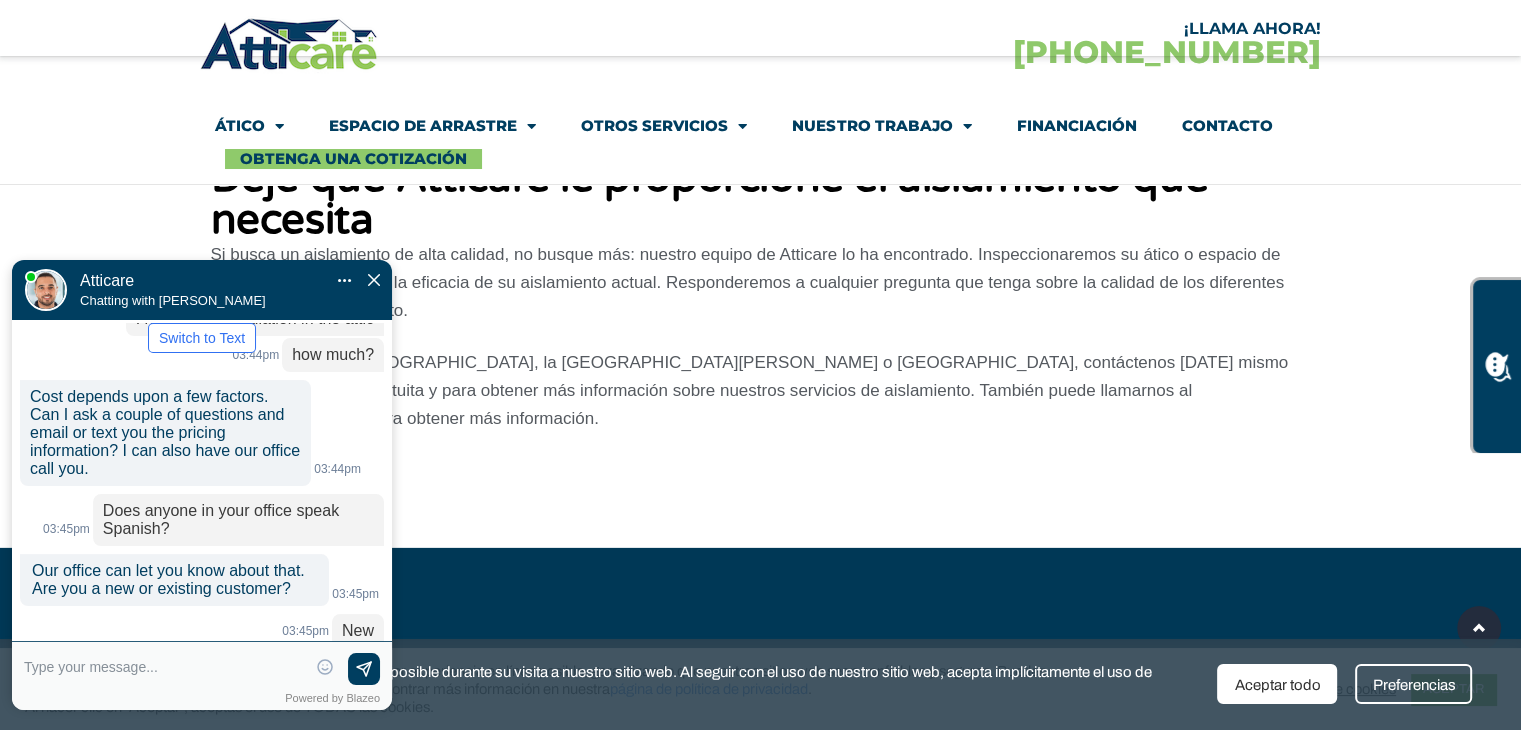 click at bounding box center (165, 669) 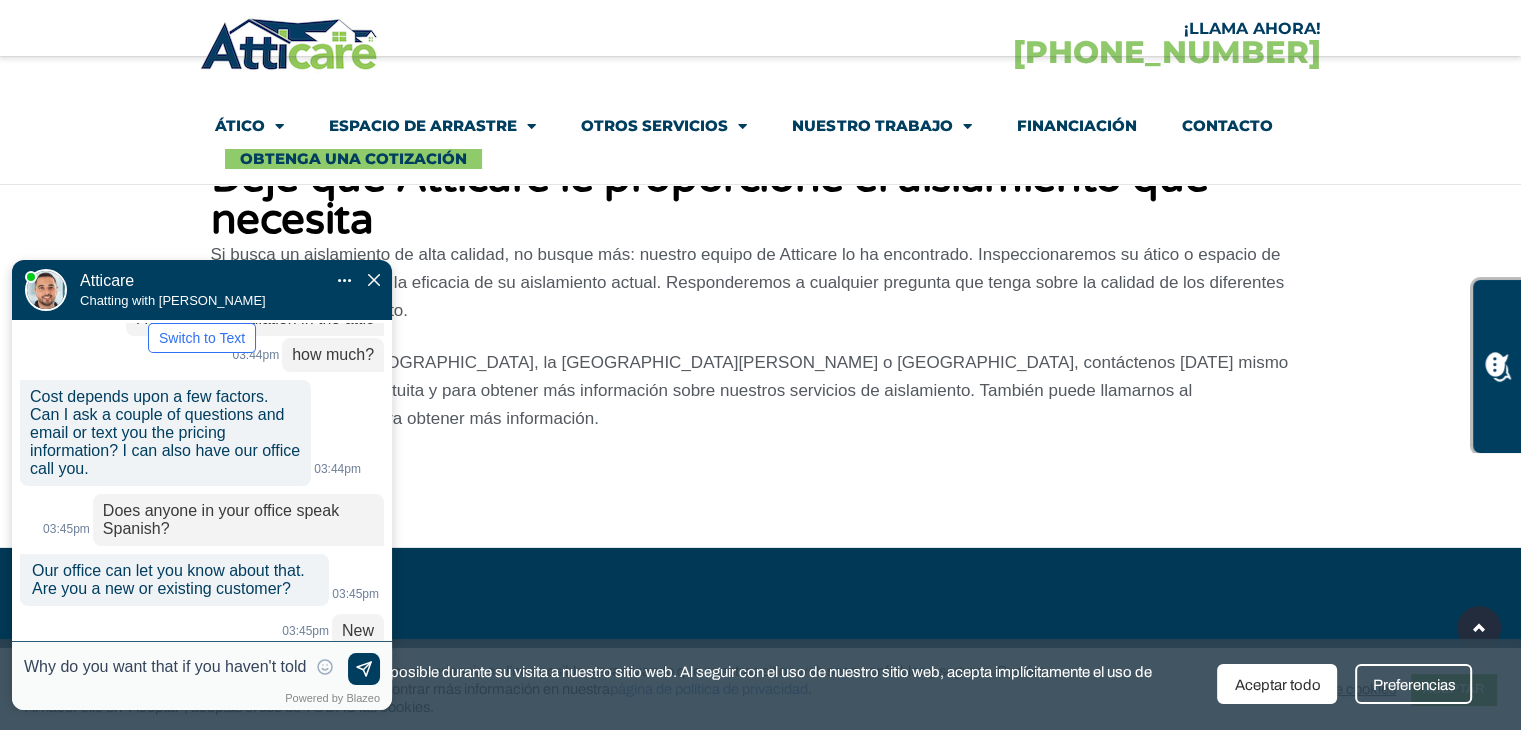 scroll, scrollTop: 0, scrollLeft: 423, axis: horizontal 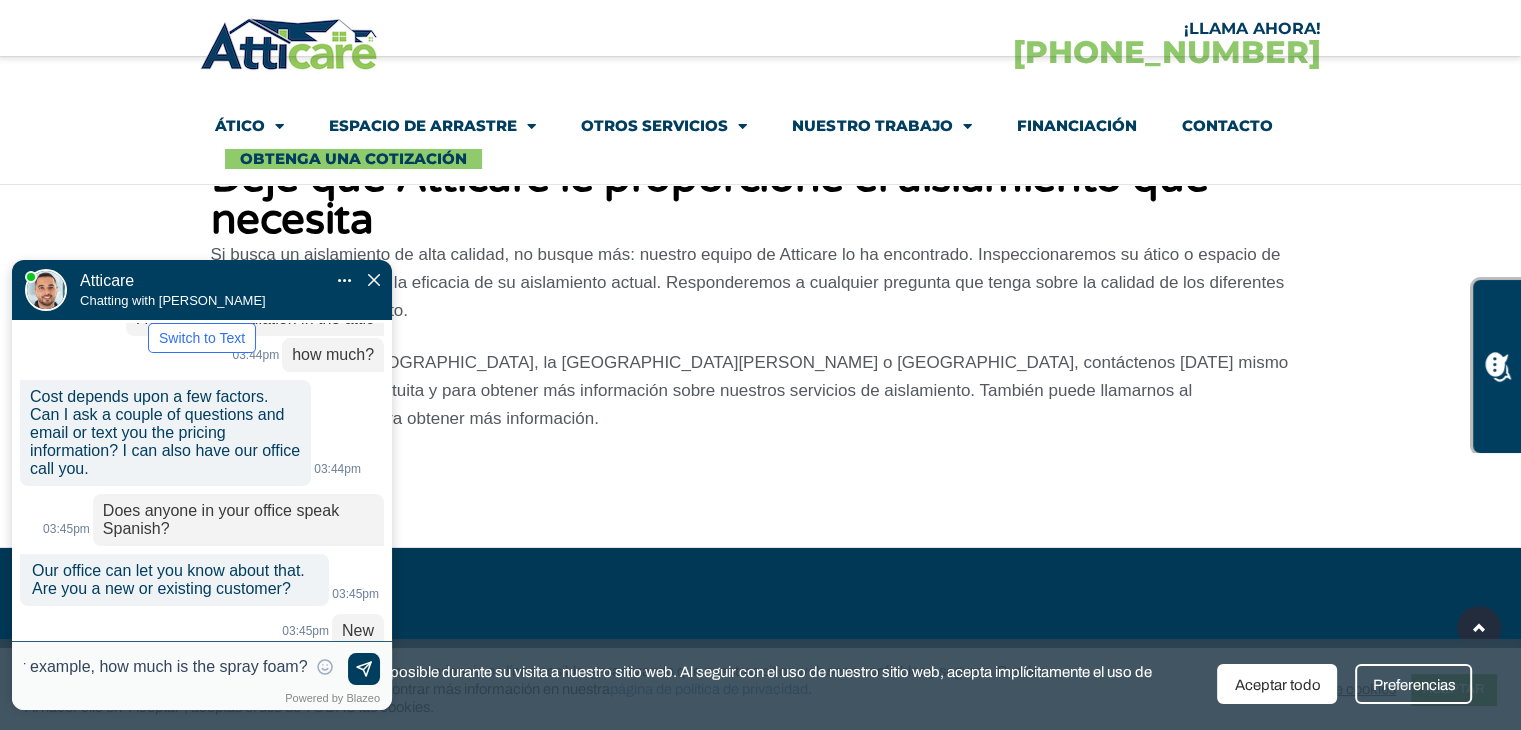 type on "Why do you want that if you haven't told me a price yet? For example, how much is the spray foam?" 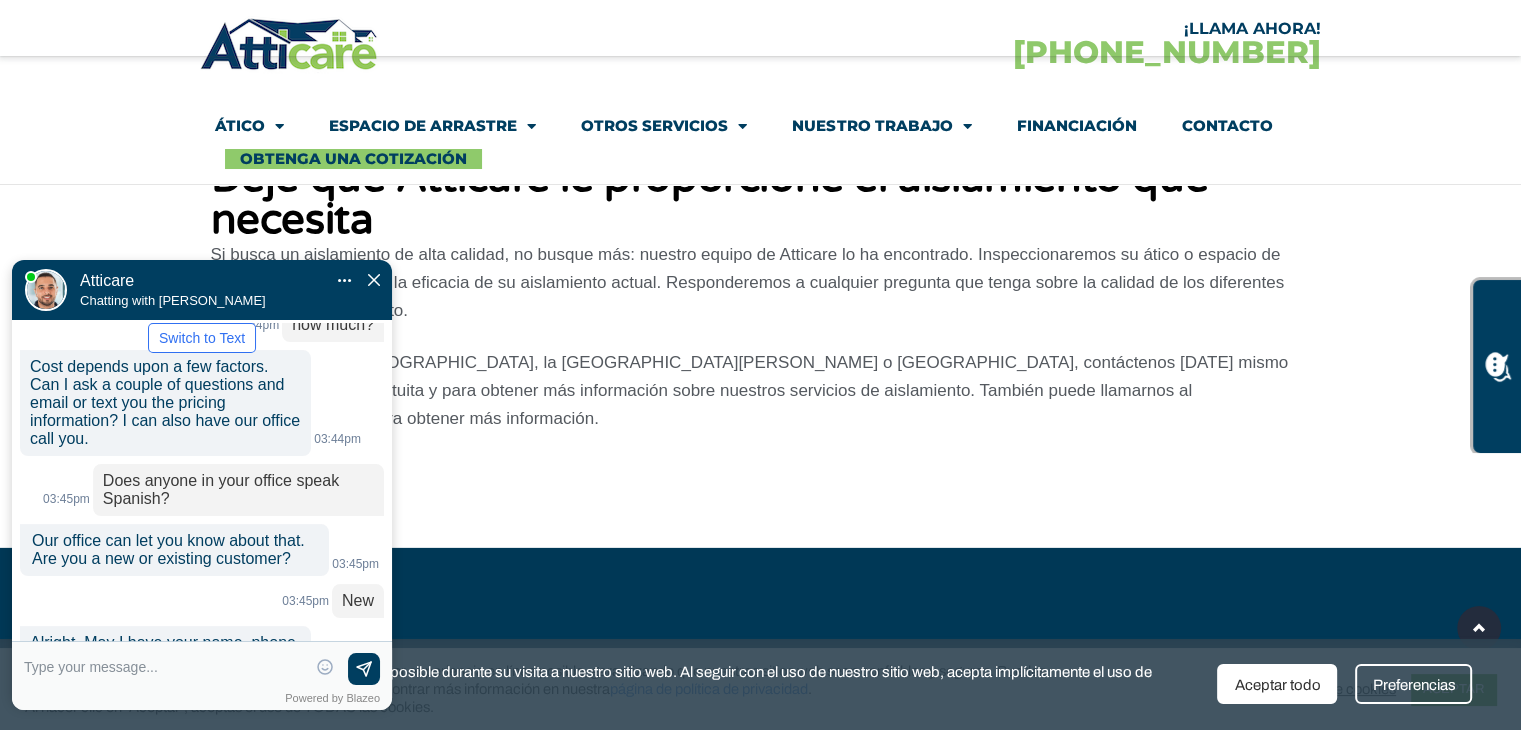 scroll, scrollTop: 503, scrollLeft: 0, axis: vertical 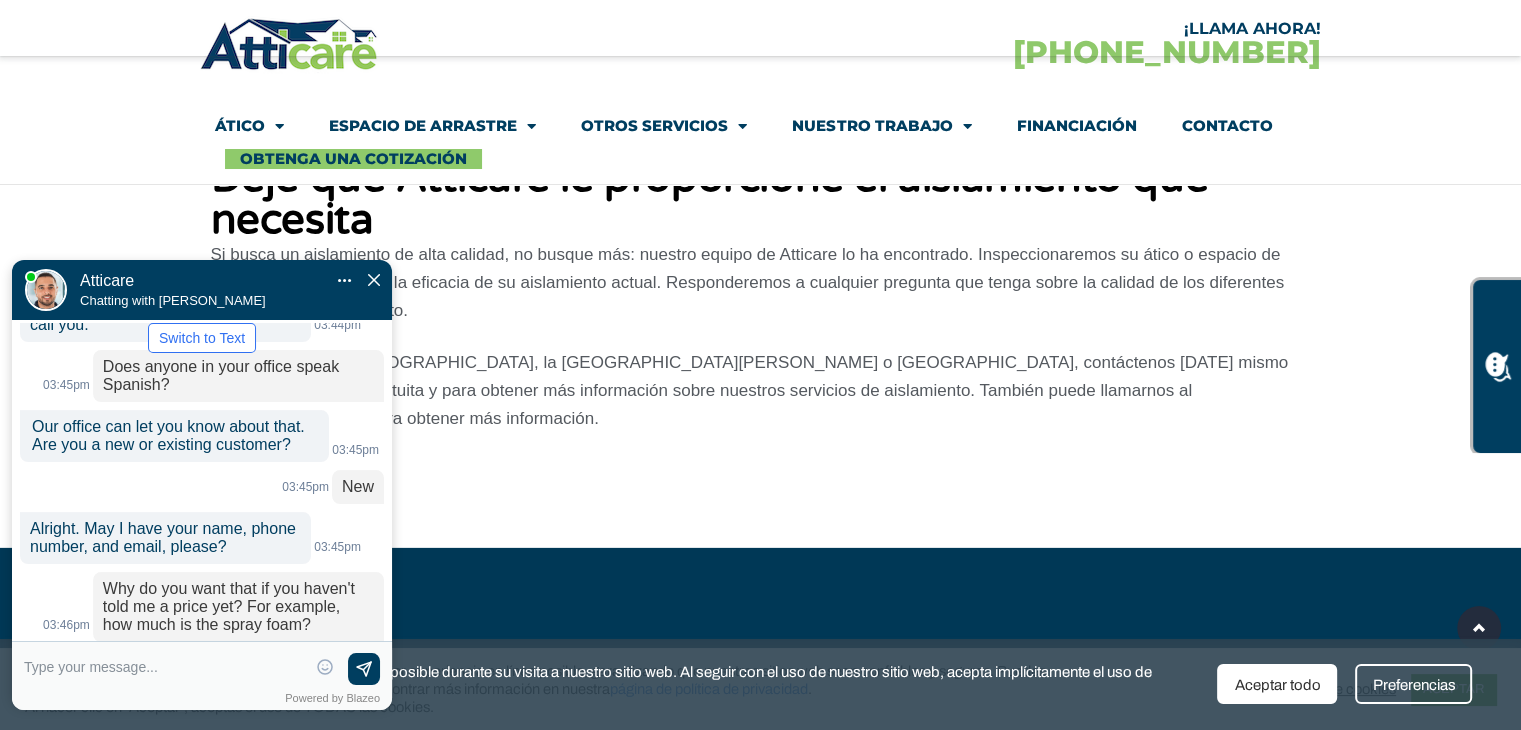 drag, startPoint x: 116, startPoint y: 619, endPoint x: 14, endPoint y: 548, distance: 124.277916 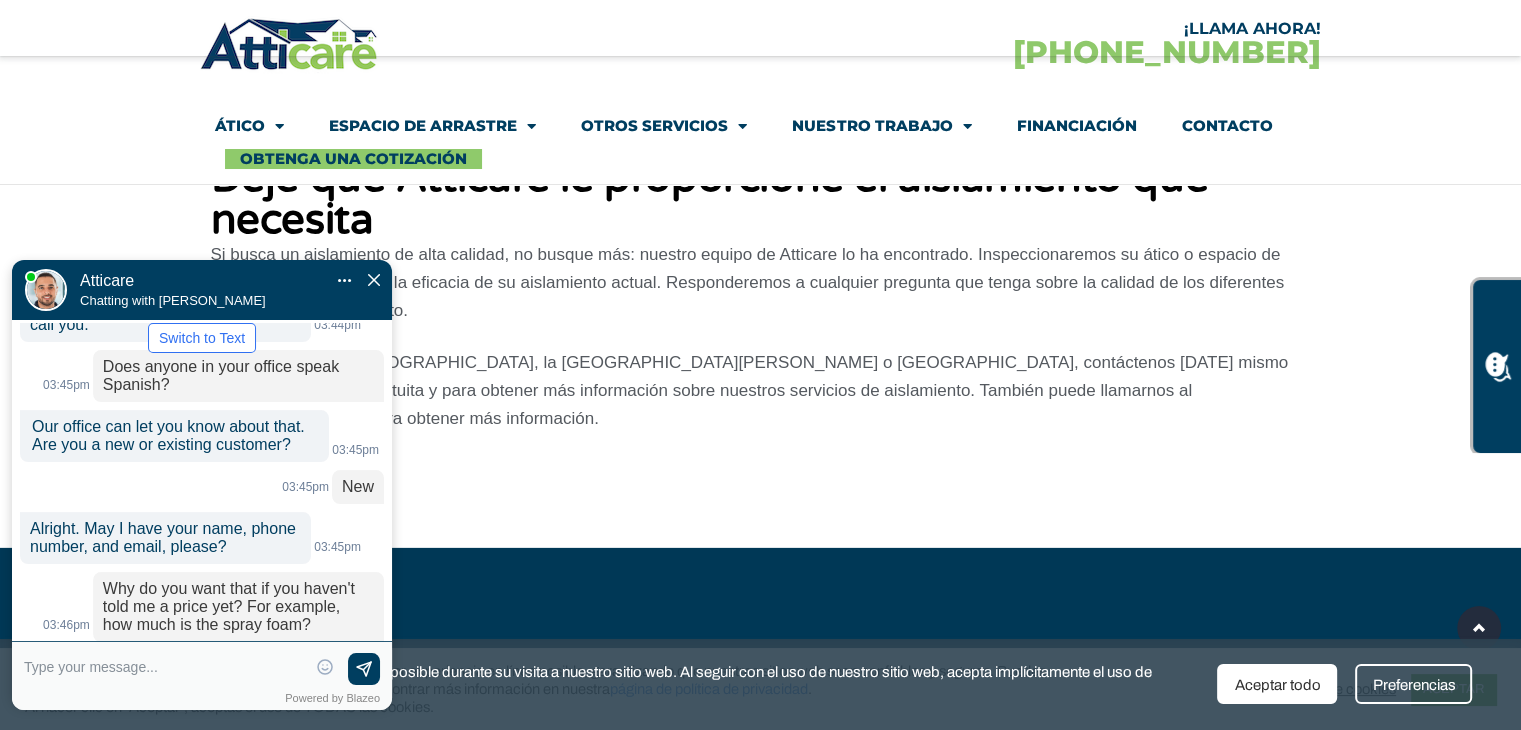 click at bounding box center [165, 667] 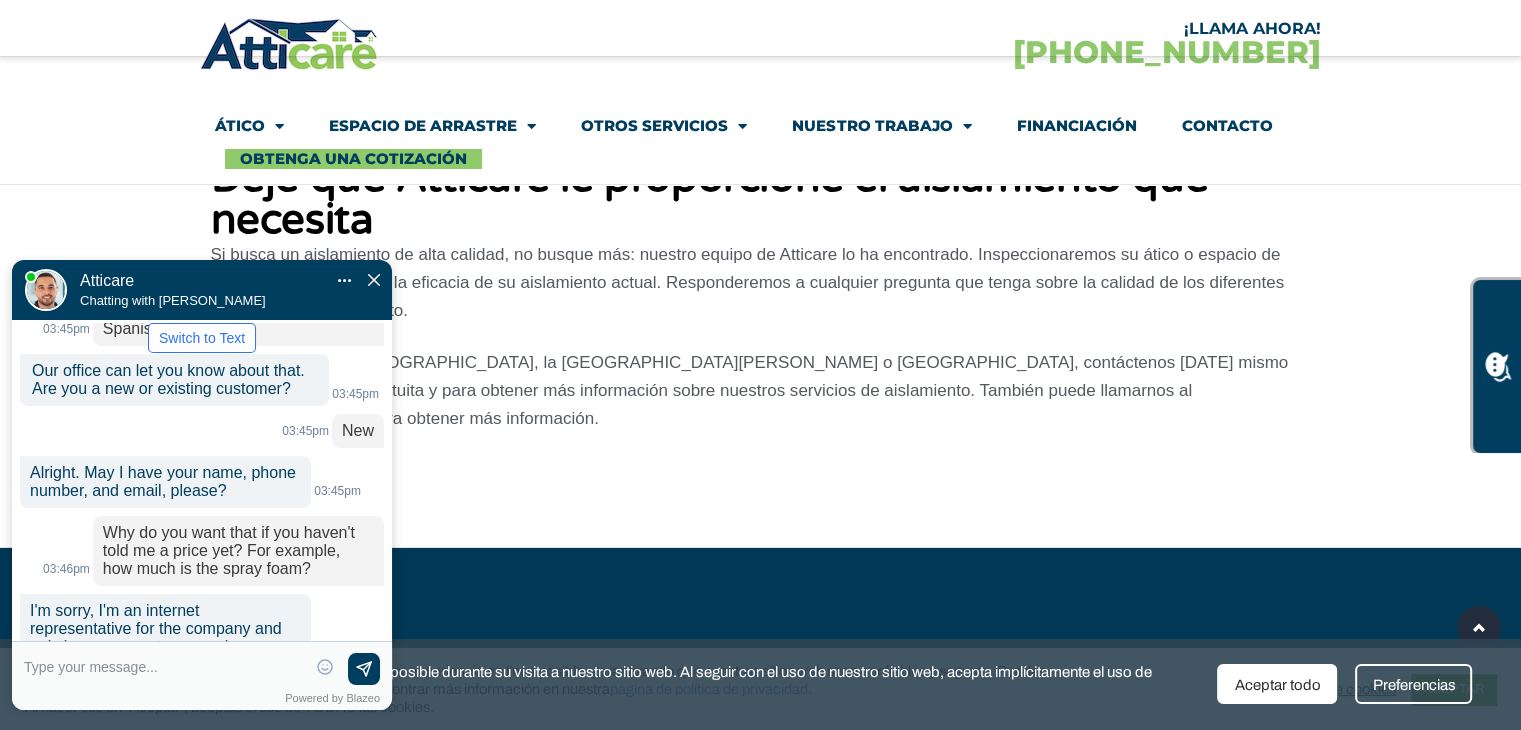 scroll, scrollTop: 672, scrollLeft: 0, axis: vertical 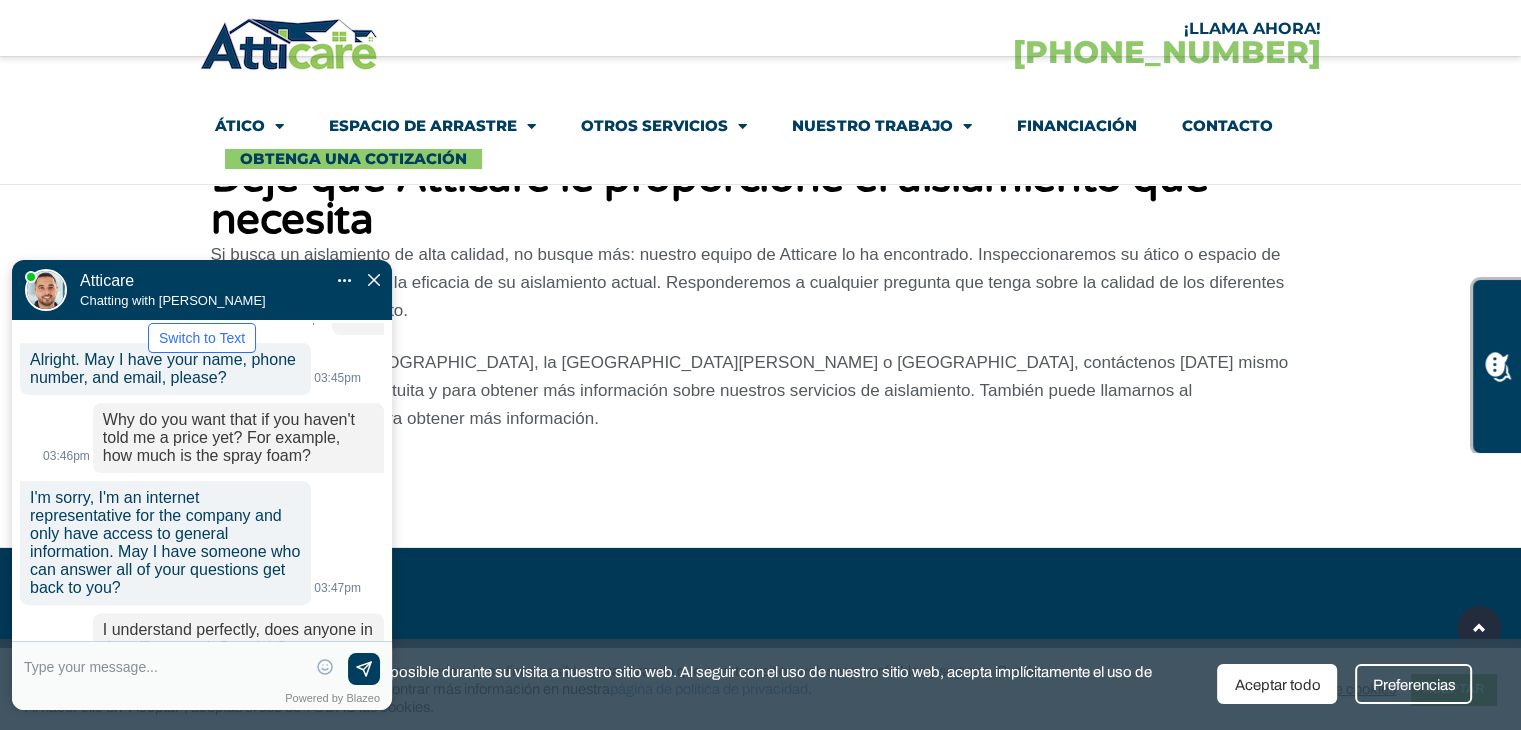 drag, startPoint x: 370, startPoint y: 223, endPoint x: 372, endPoint y: 402, distance: 179.01117 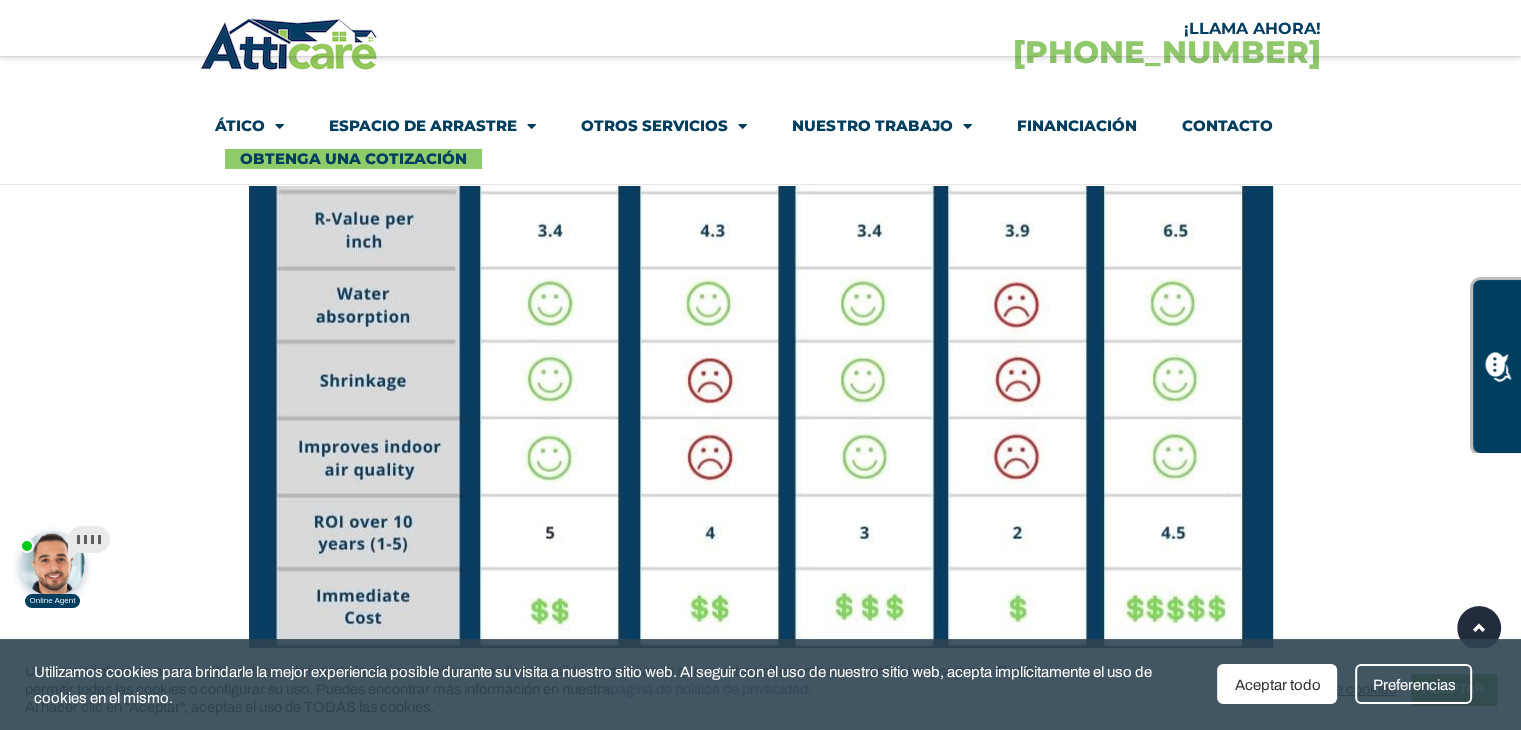 scroll, scrollTop: 11000, scrollLeft: 0, axis: vertical 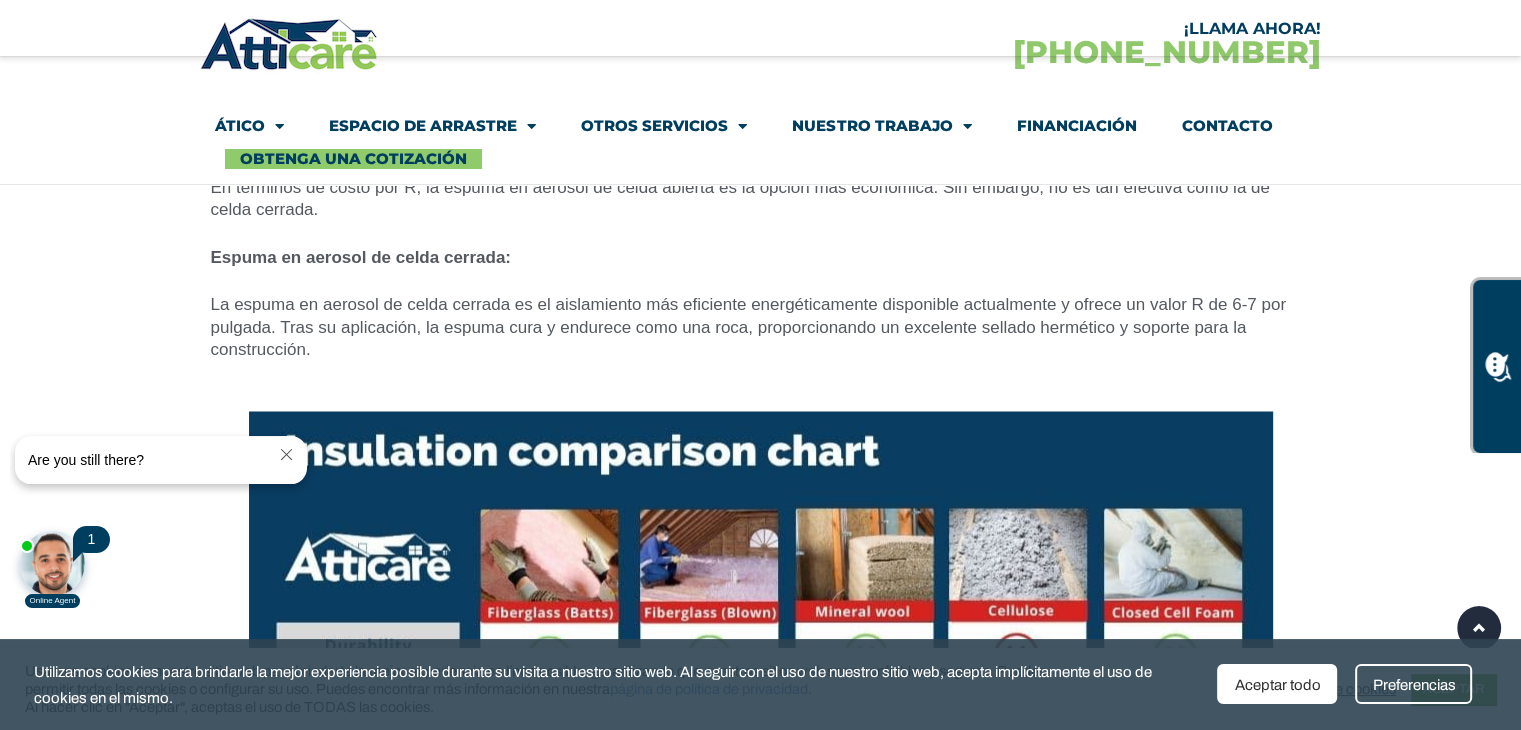 click at bounding box center [52, 563] 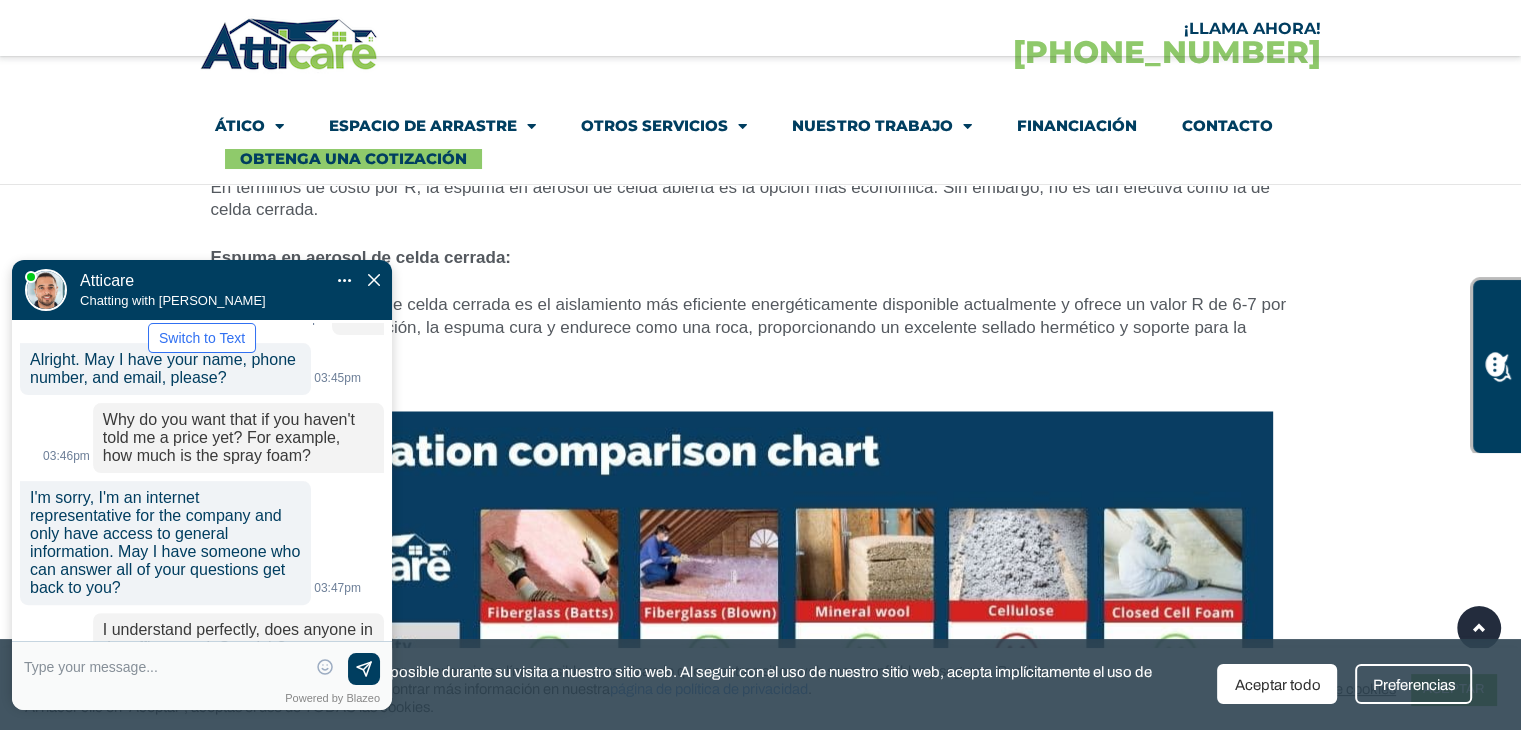 scroll, scrollTop: 708, scrollLeft: 0, axis: vertical 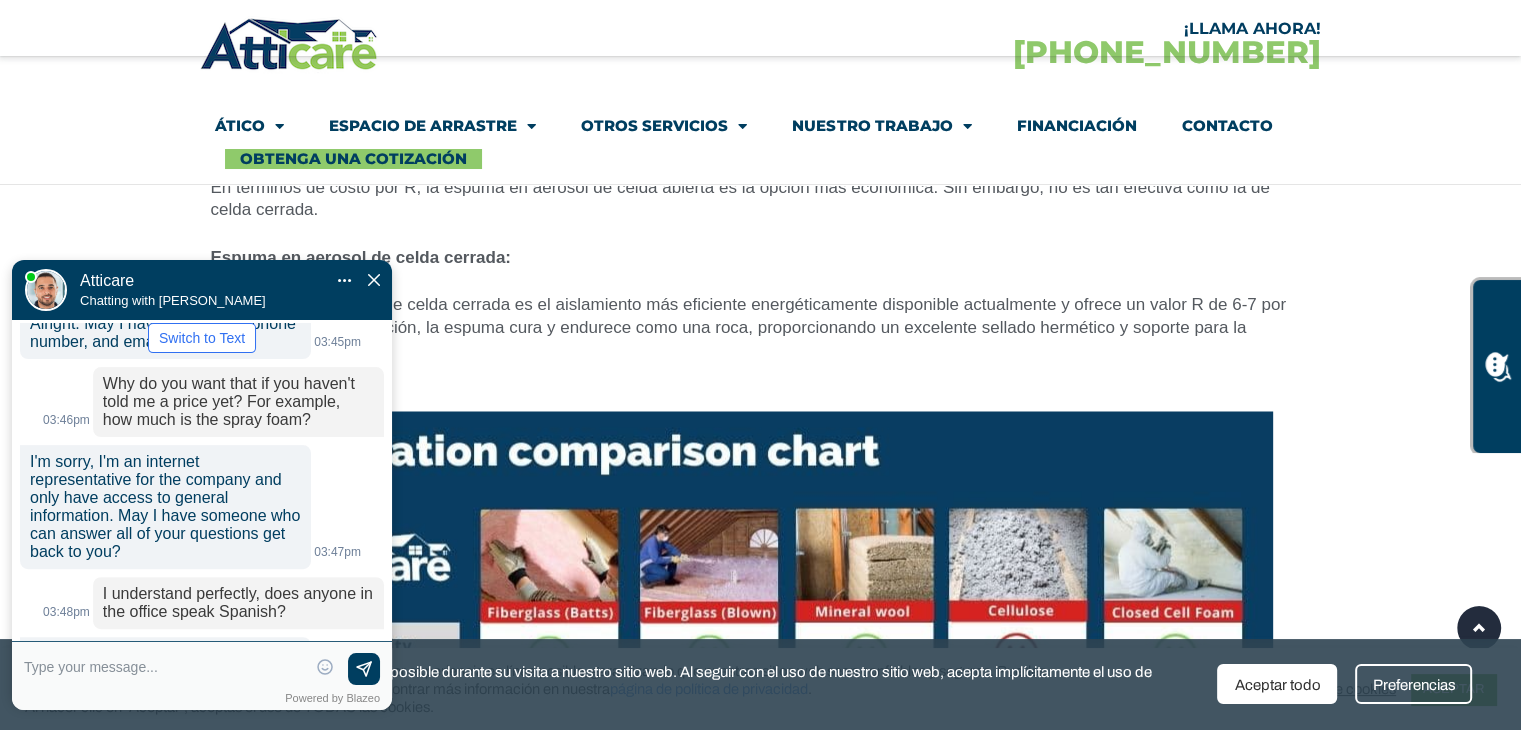 click at bounding box center [165, 667] 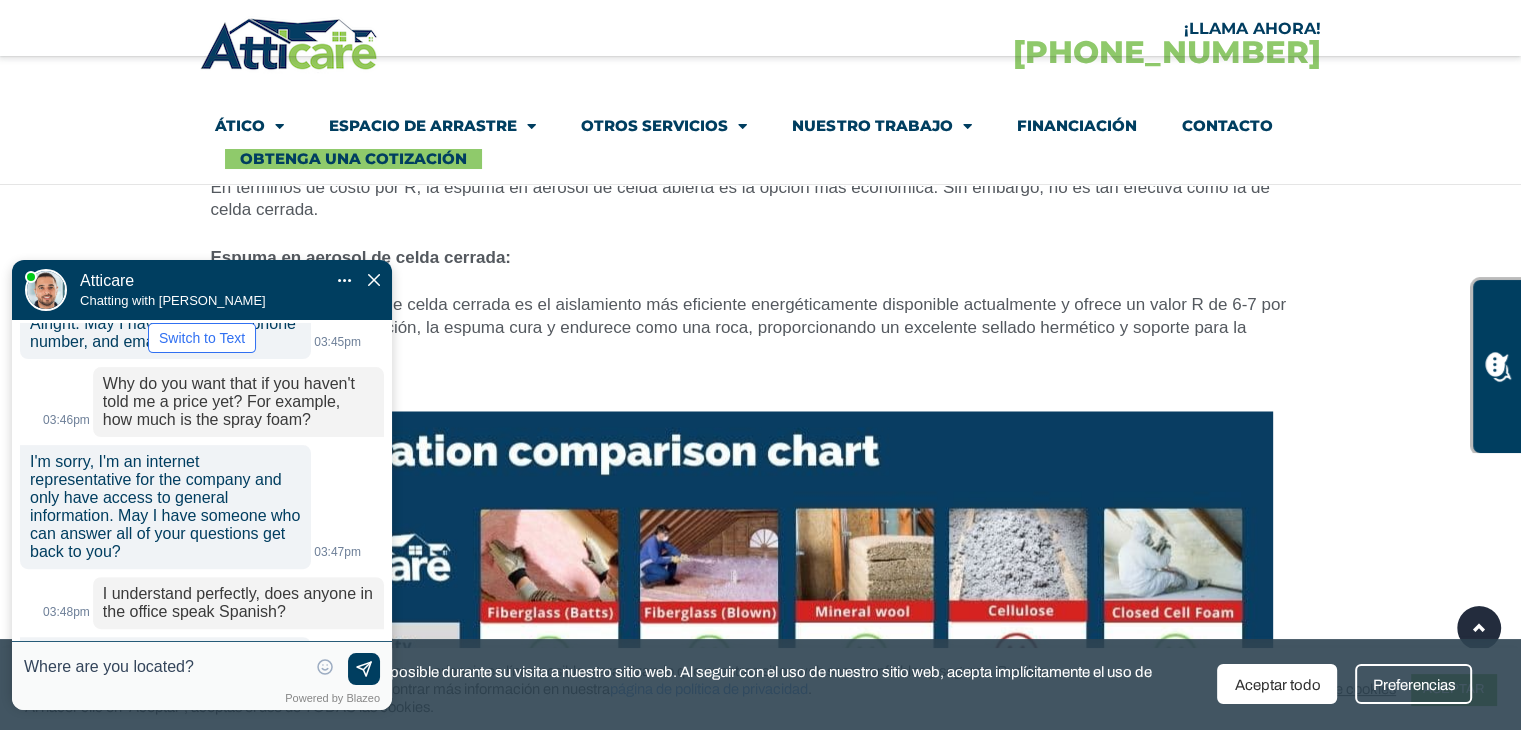 type on "Where are you located?" 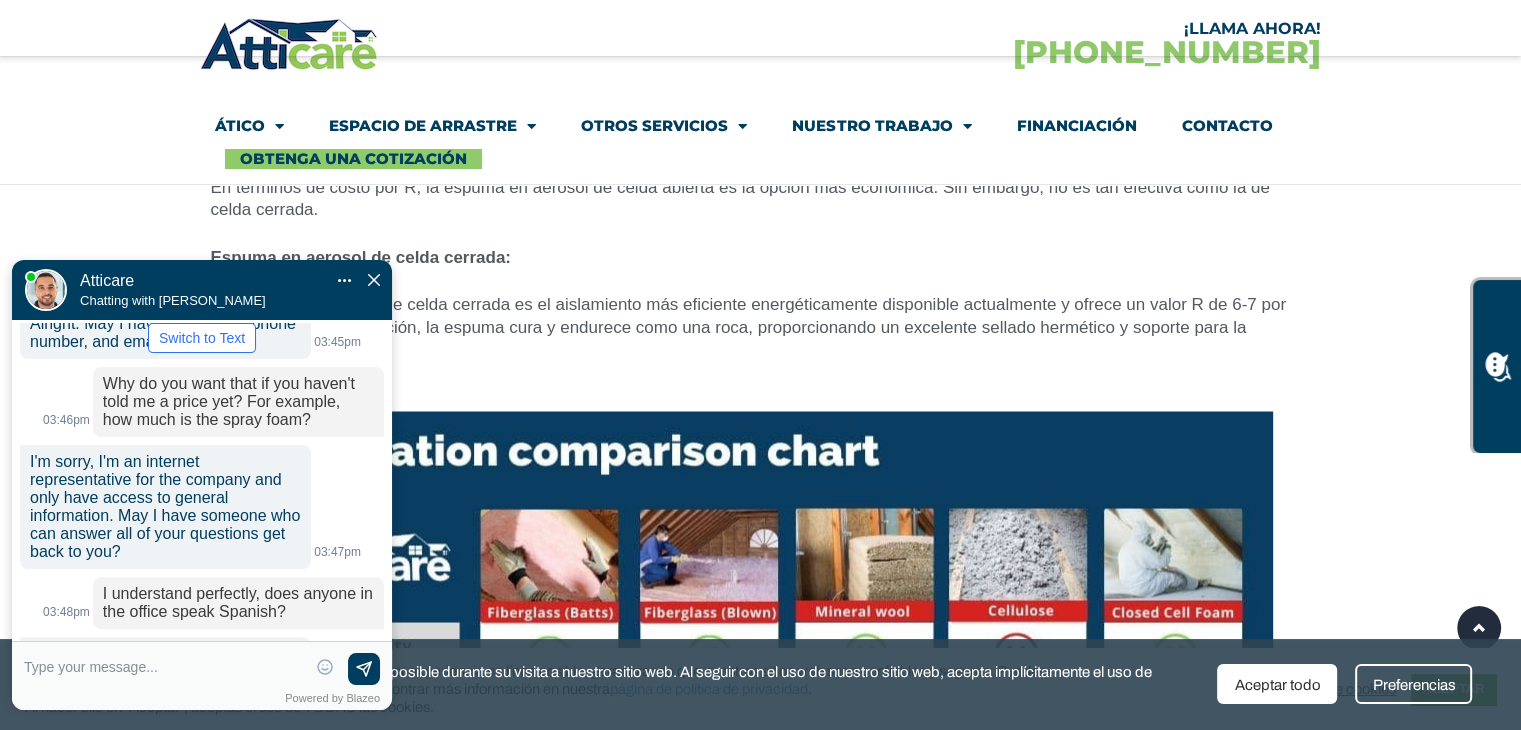 scroll, scrollTop: 748, scrollLeft: 0, axis: vertical 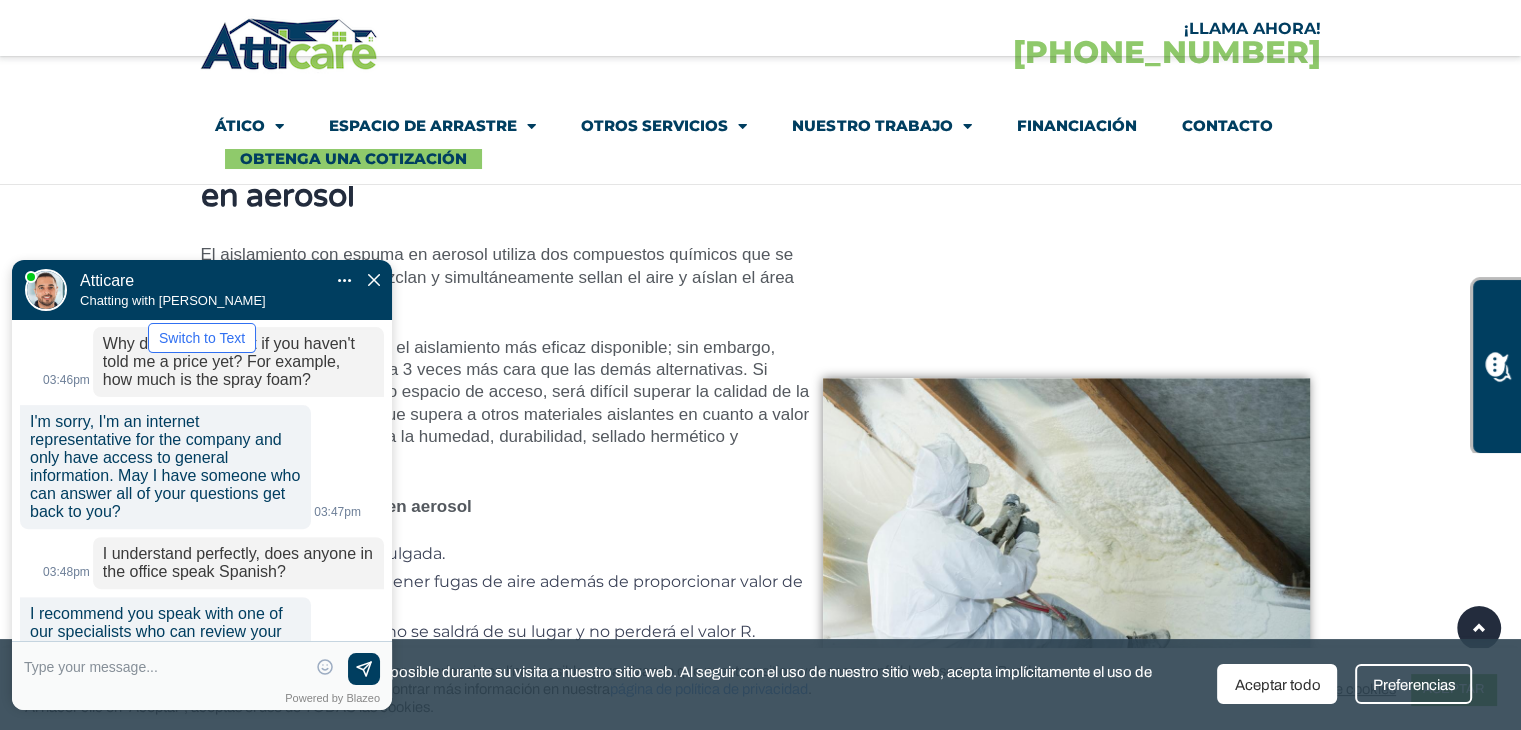 click on "Contacto" 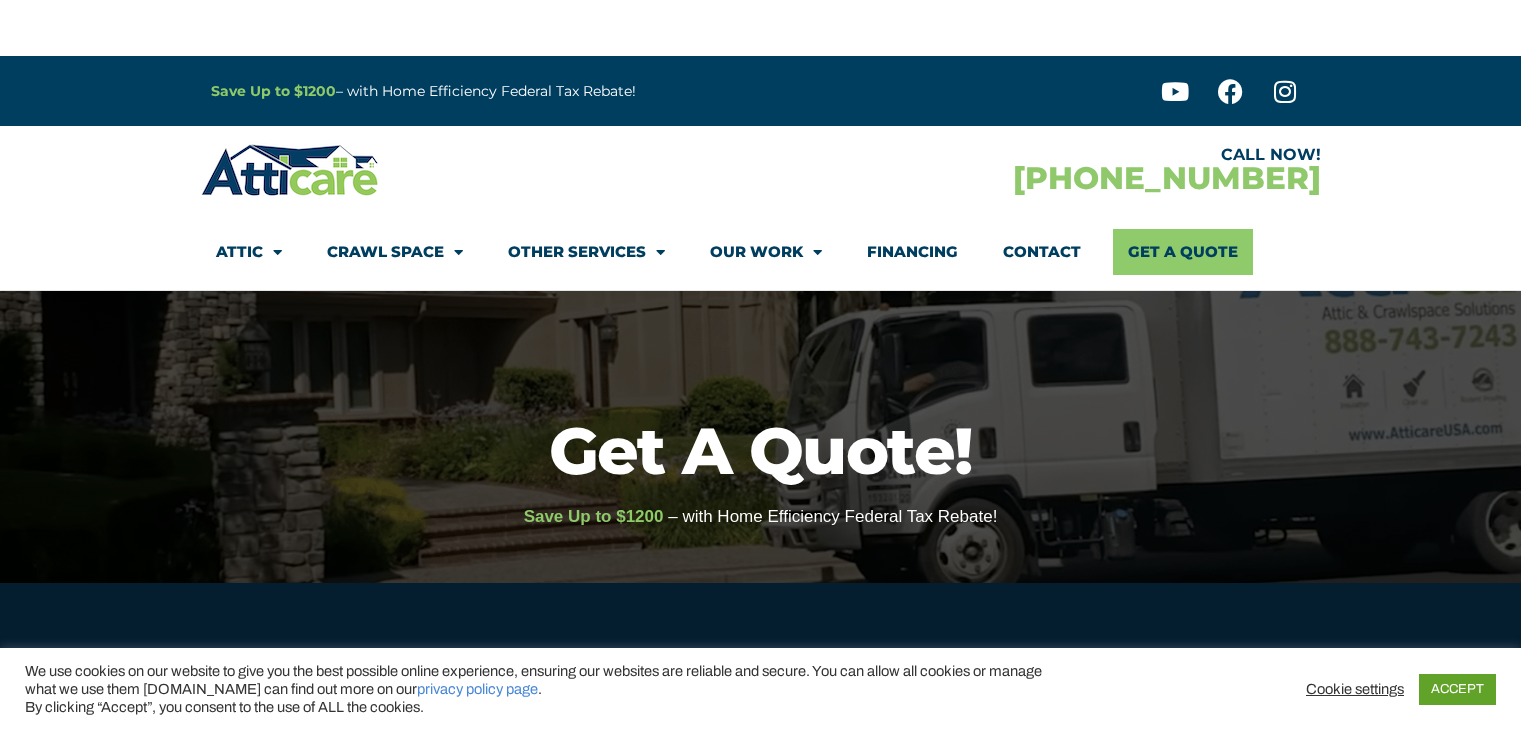 scroll, scrollTop: 0, scrollLeft: 0, axis: both 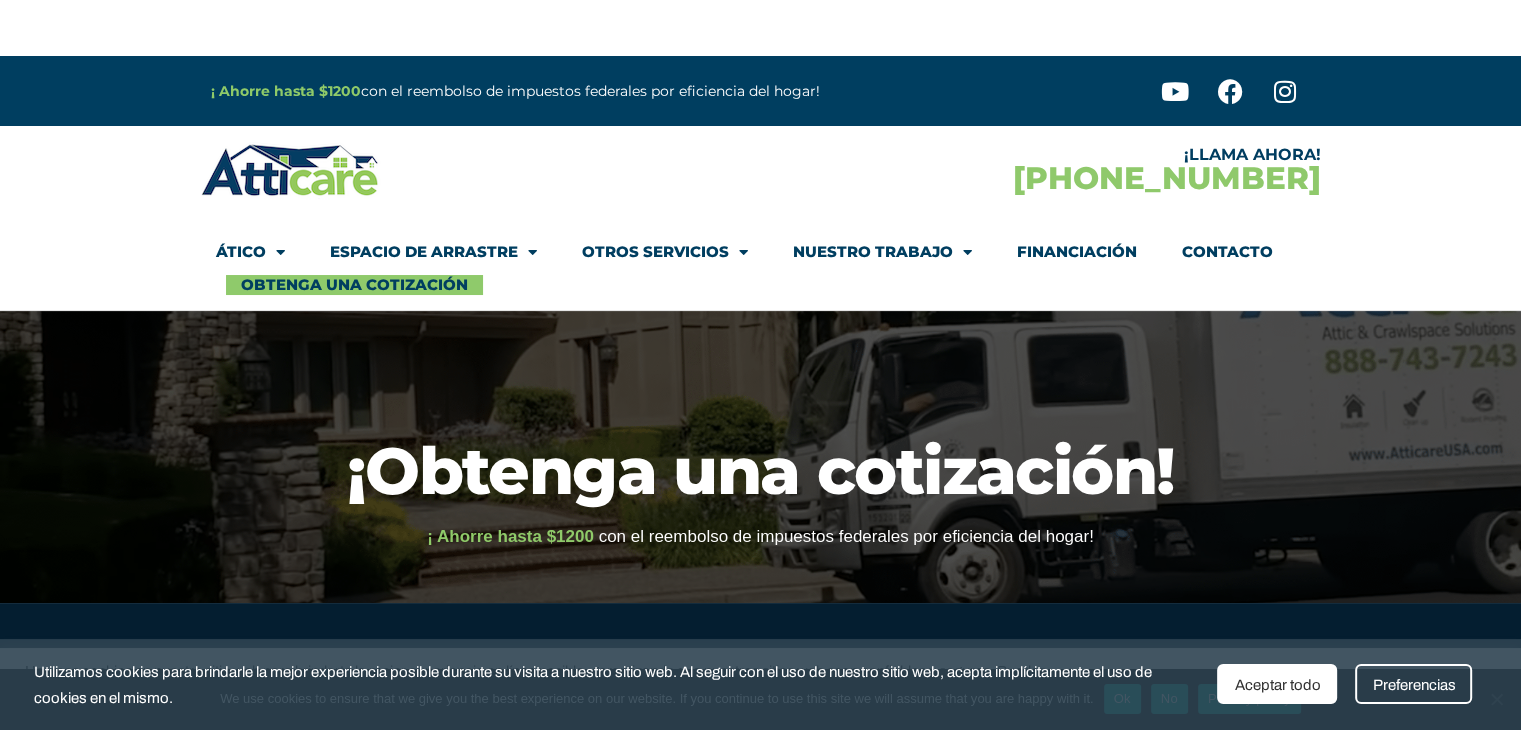 type on "Enviar mensaje" 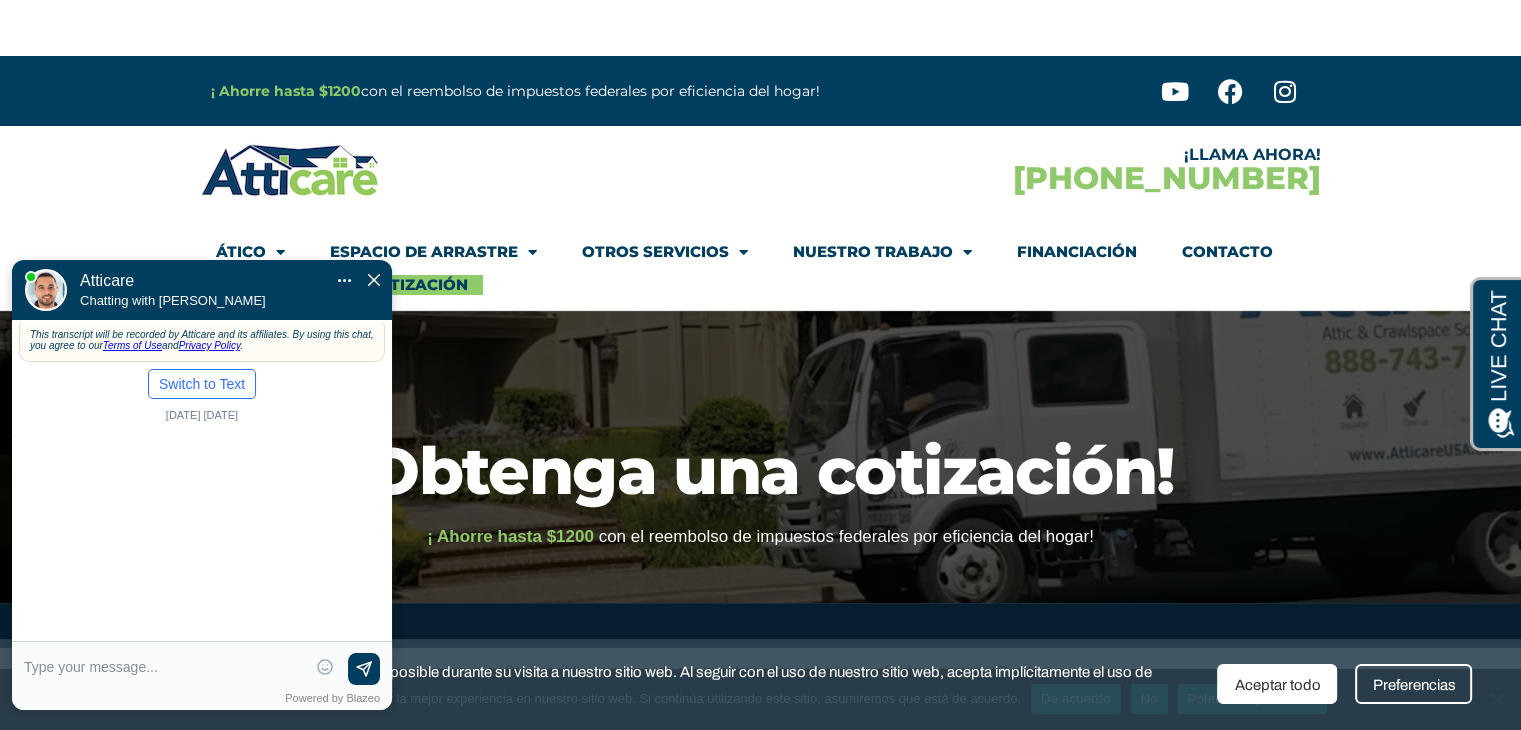 scroll, scrollTop: 0, scrollLeft: 0, axis: both 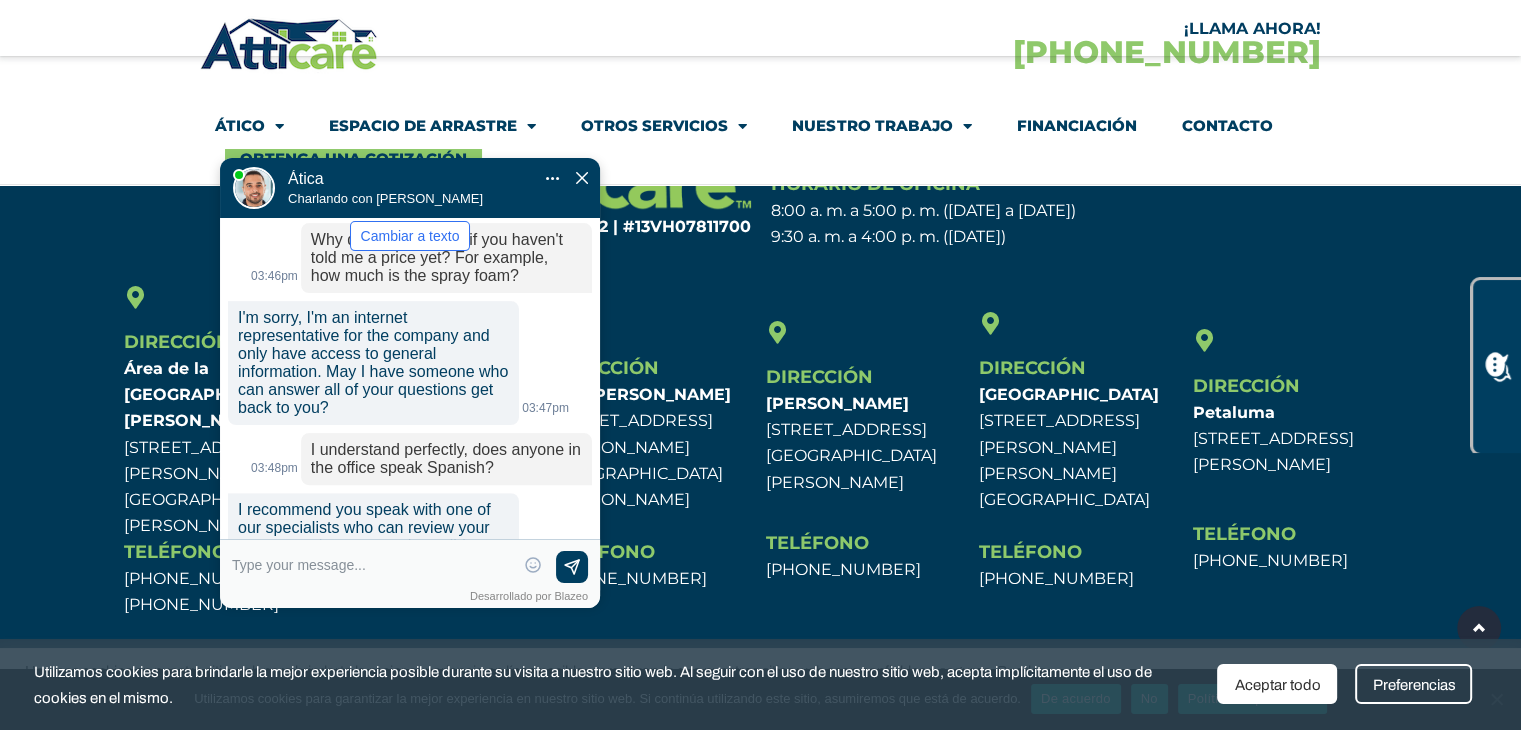 drag, startPoint x: 286, startPoint y: 228, endPoint x: 488, endPoint y: 82, distance: 249.23885 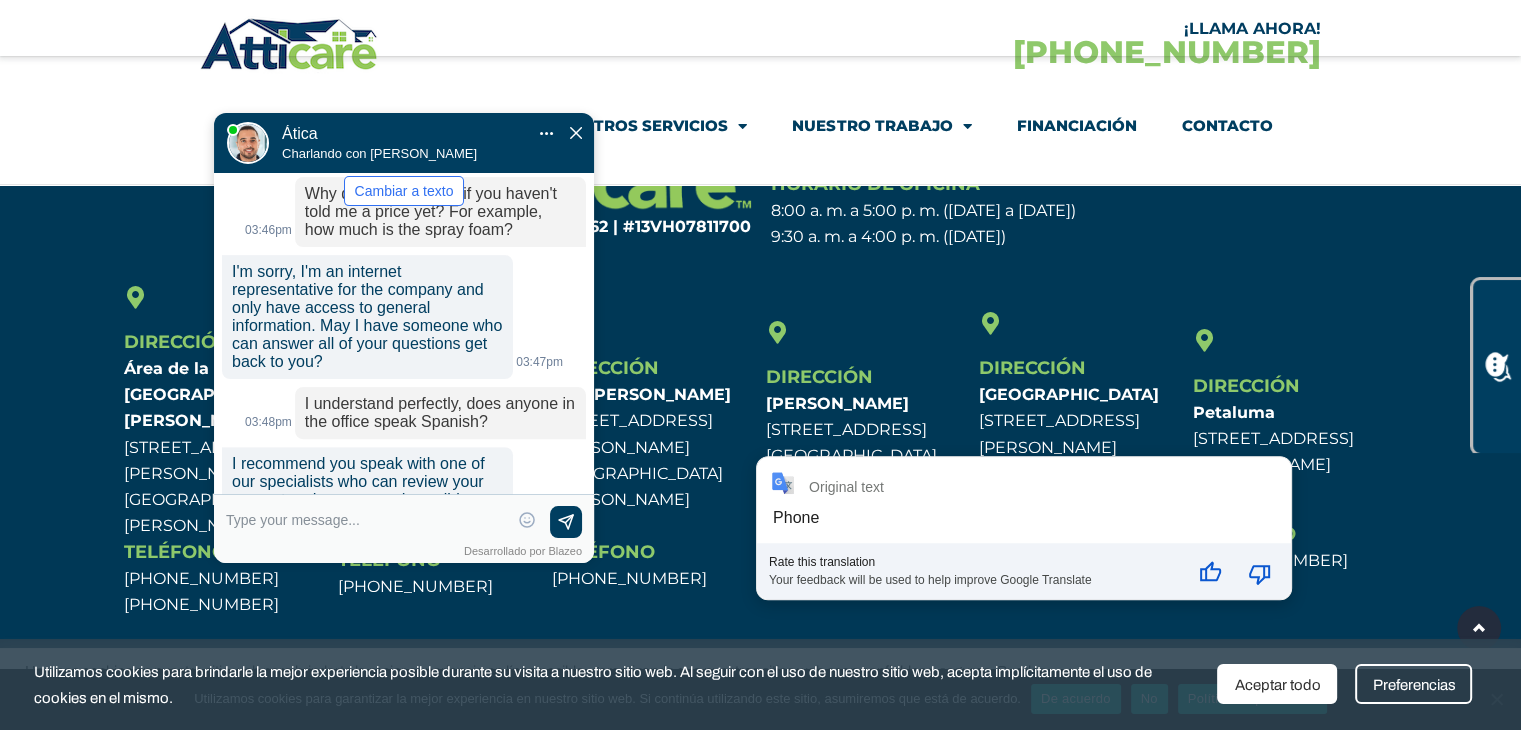 scroll, scrollTop: 775, scrollLeft: 0, axis: vertical 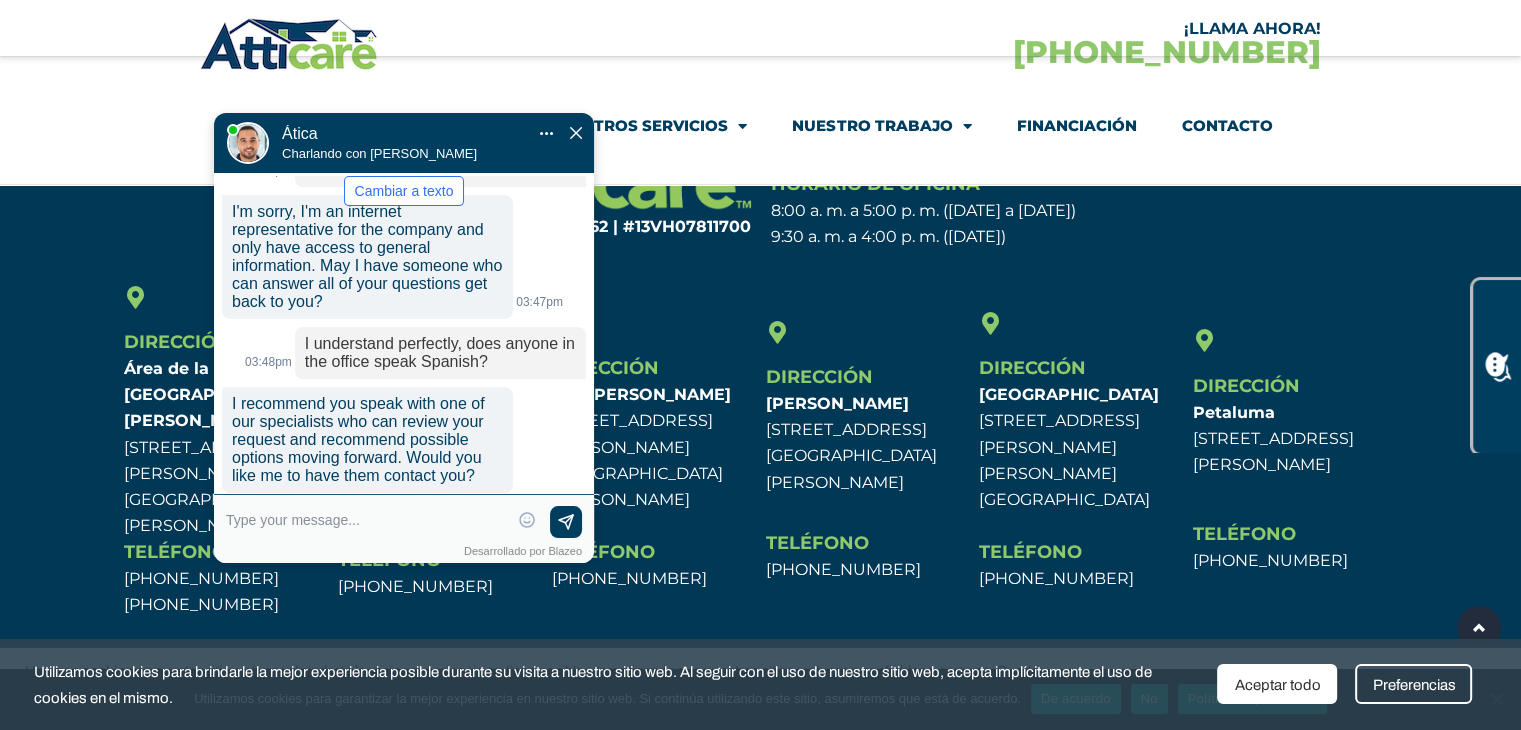 click at bounding box center (367, 522) 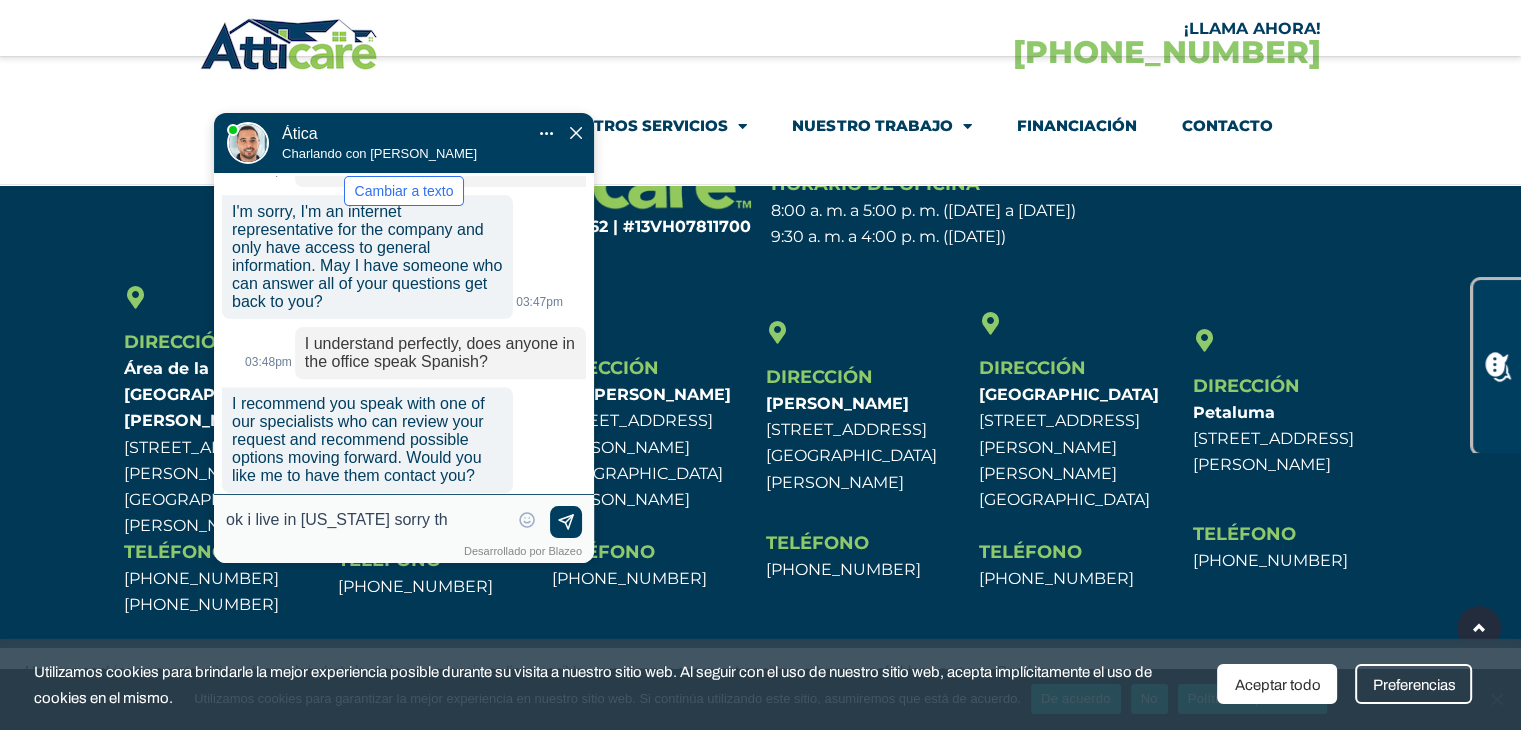 type on "ok i live in florida sorry tha" 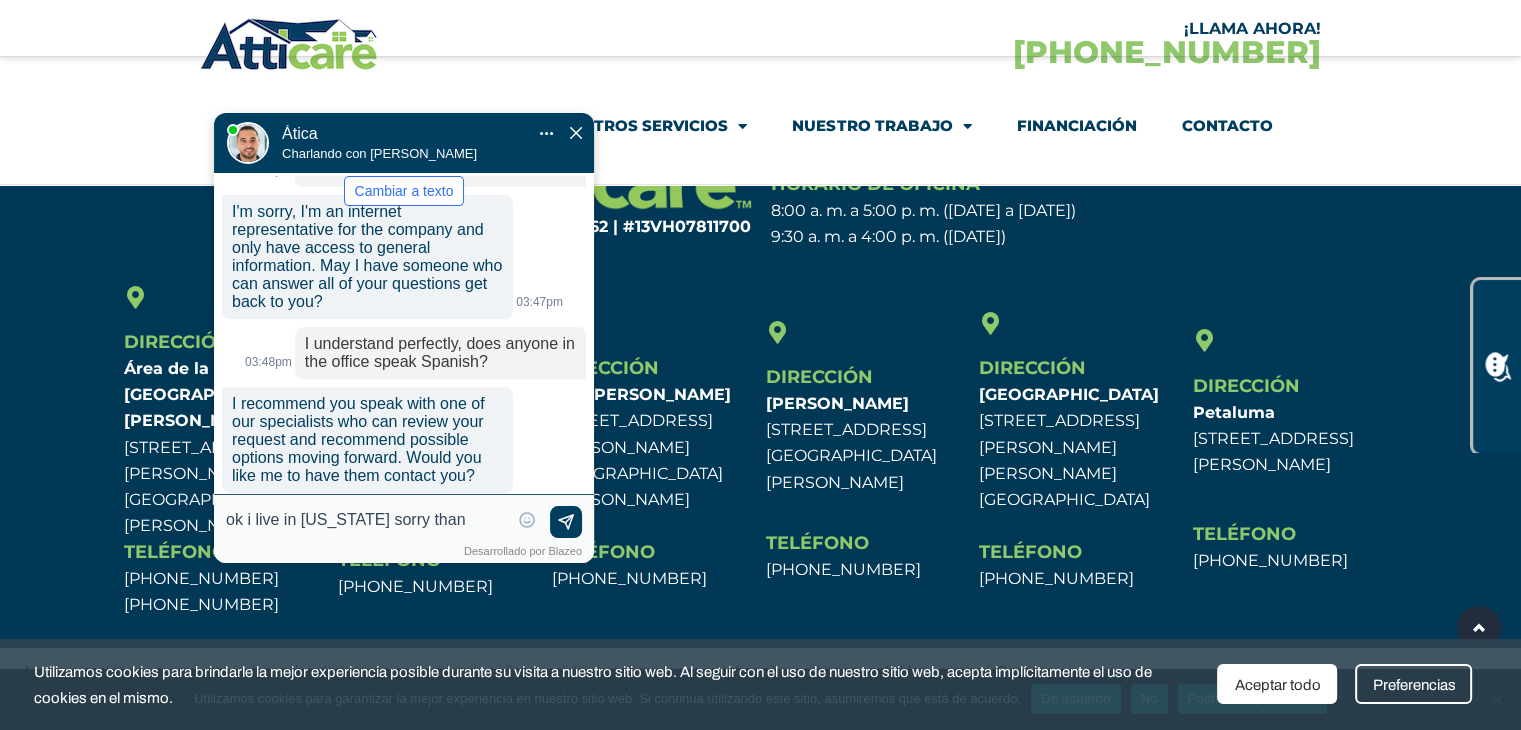 scroll, scrollTop: 0, scrollLeft: 0, axis: both 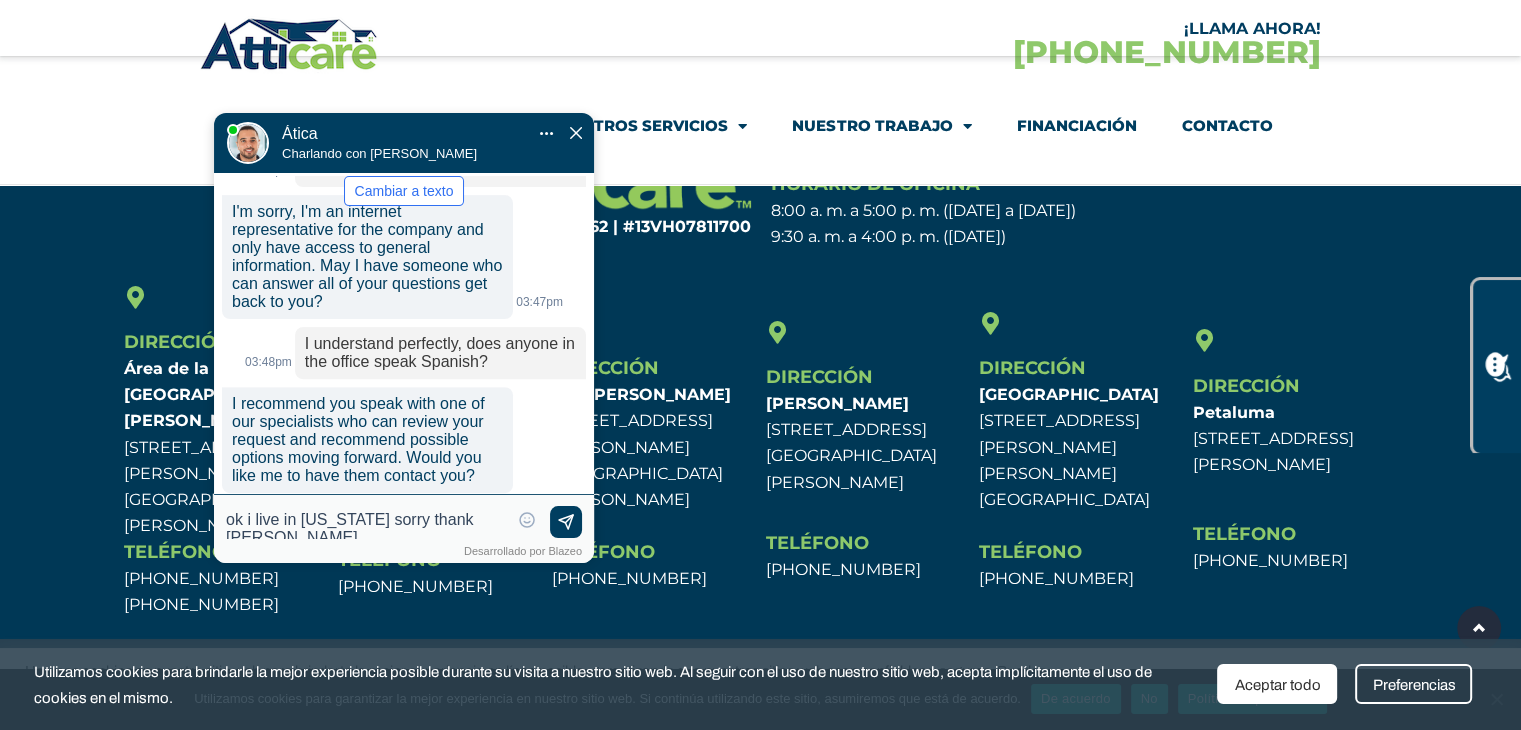 type on "ok i live in florida sorry thank you" 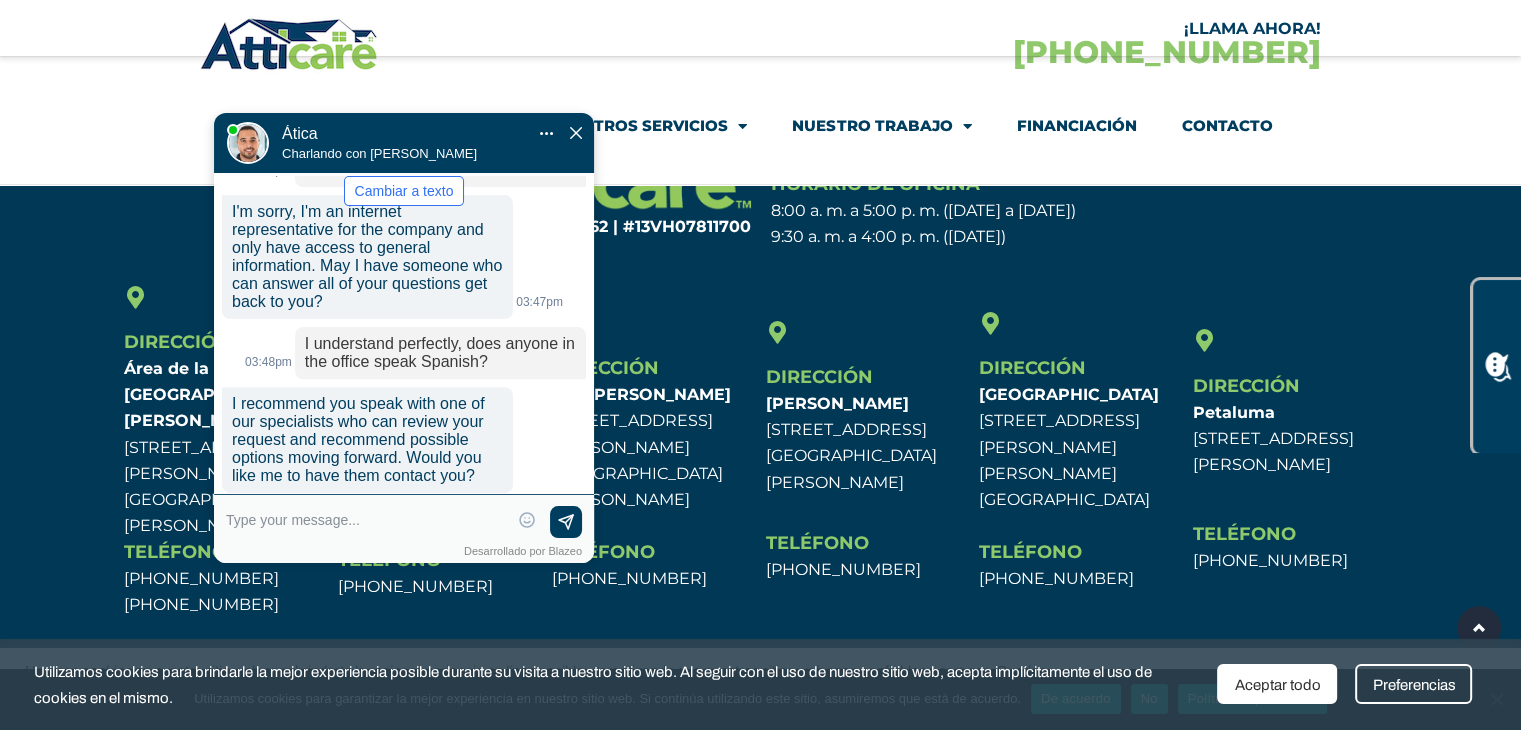 scroll, scrollTop: 814, scrollLeft: 0, axis: vertical 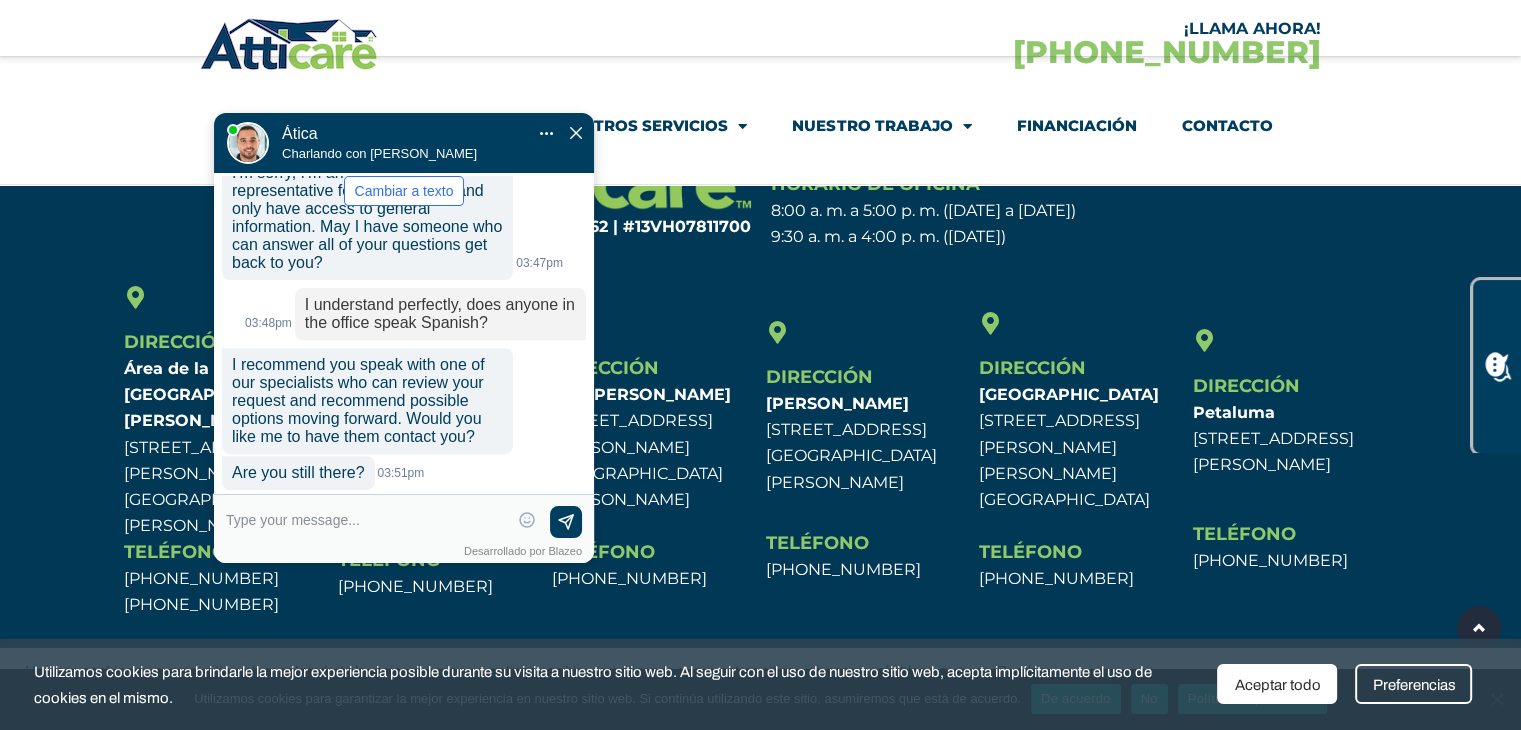 type 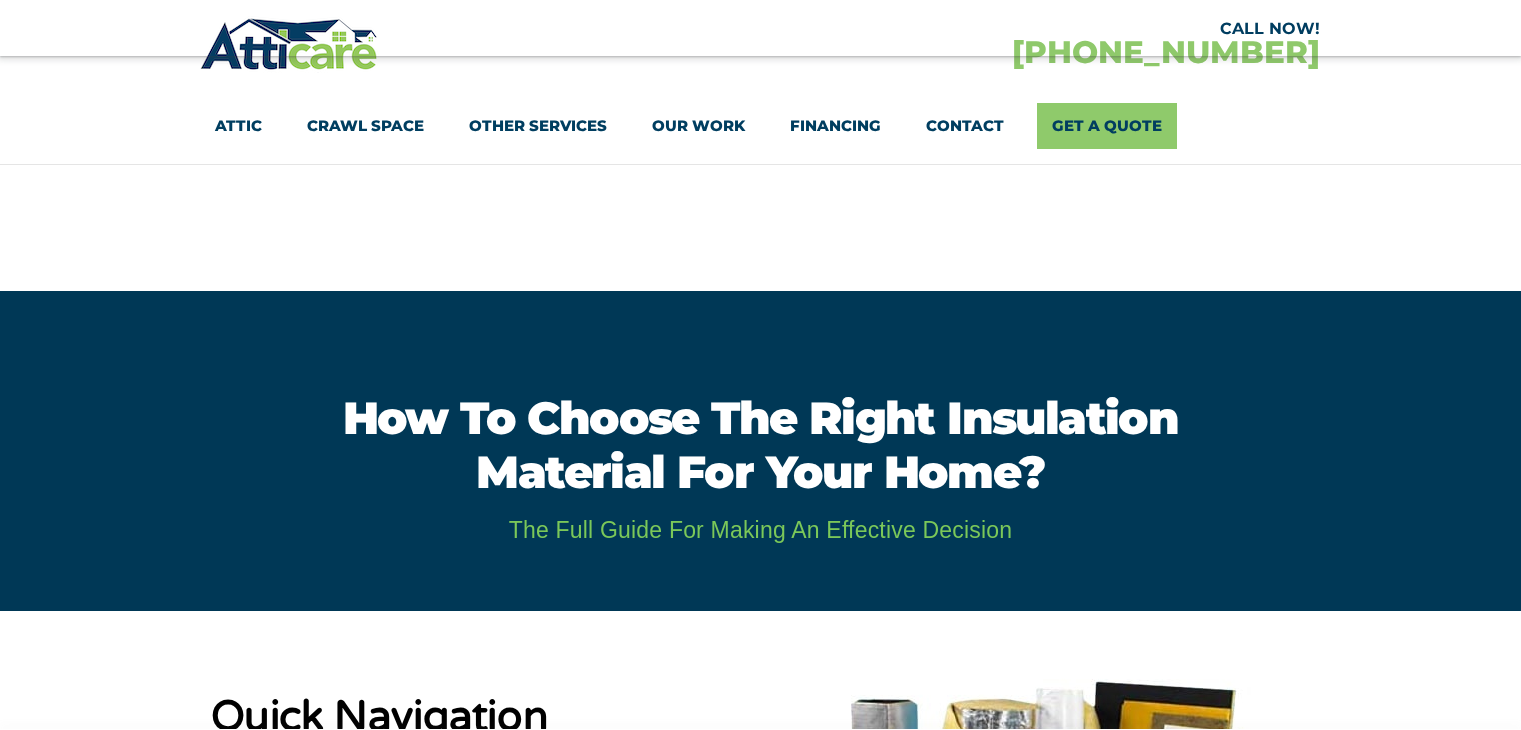 scroll, scrollTop: 7601, scrollLeft: 0, axis: vertical 